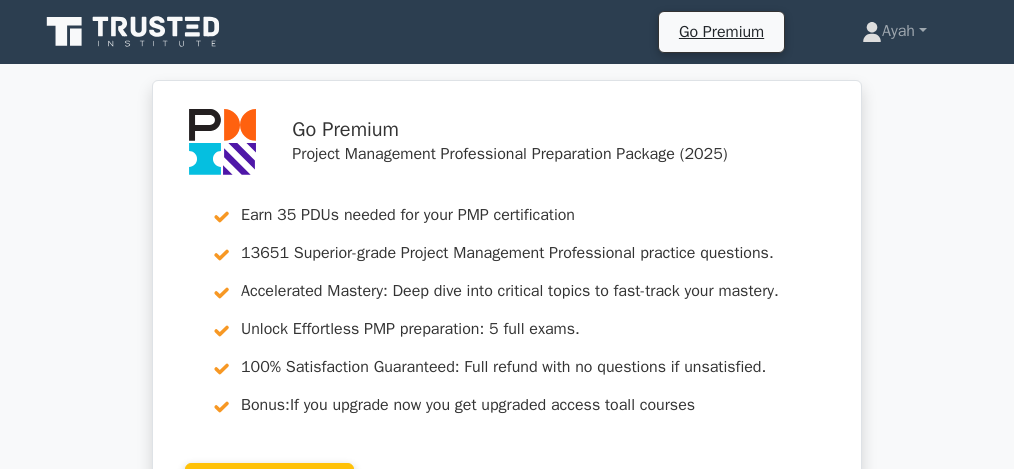 scroll, scrollTop: 1969, scrollLeft: 0, axis: vertical 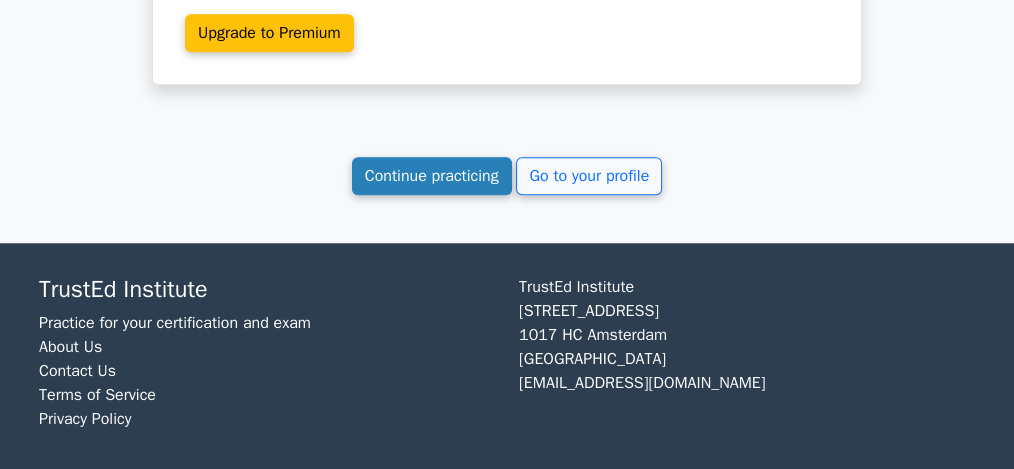 click on "Continue practicing" at bounding box center [432, 176] 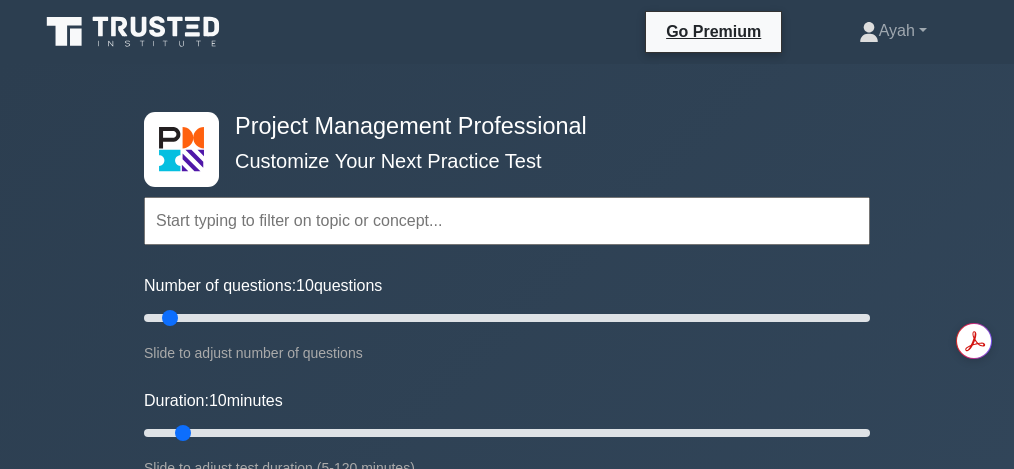 scroll, scrollTop: 0, scrollLeft: 0, axis: both 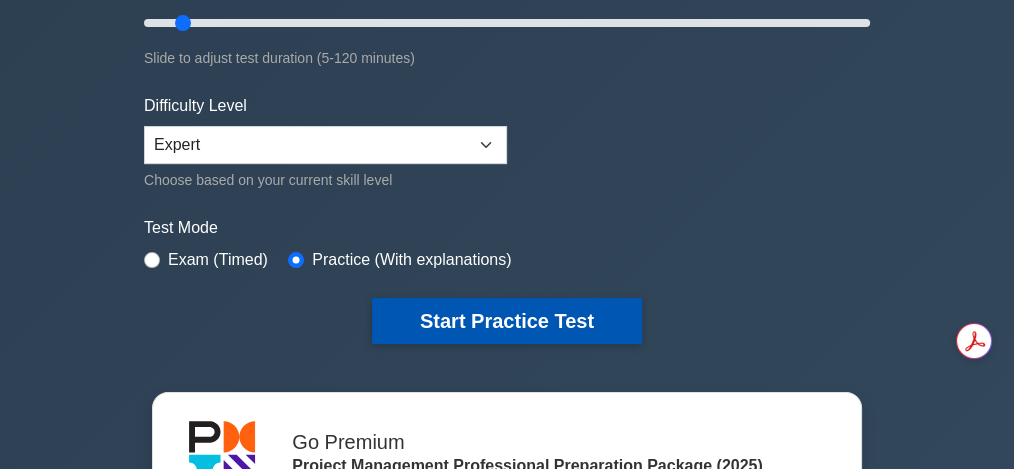 click on "Start Practice Test" at bounding box center (507, 321) 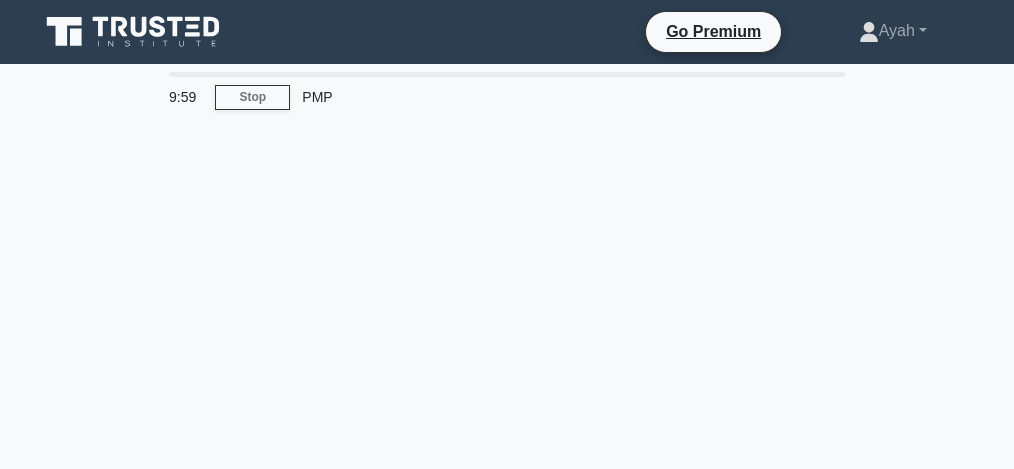 scroll, scrollTop: 0, scrollLeft: 0, axis: both 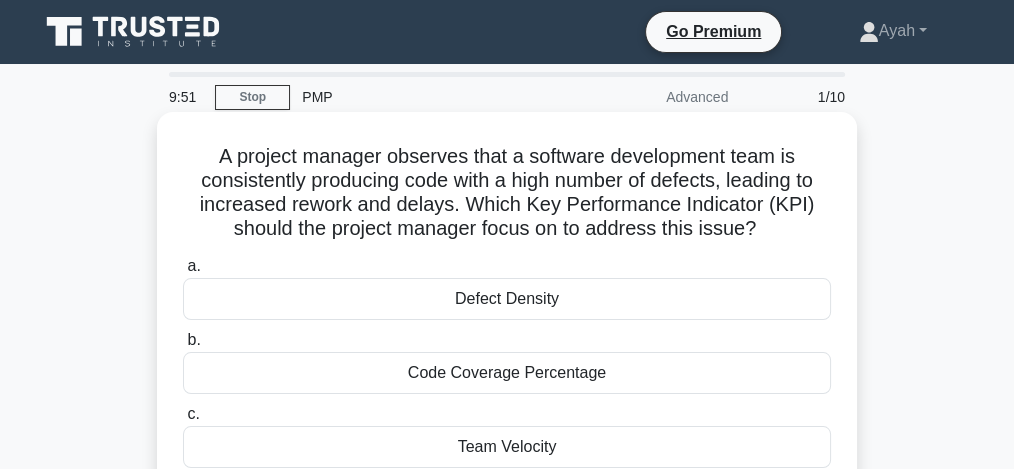 click on "Defect Density" at bounding box center (507, 299) 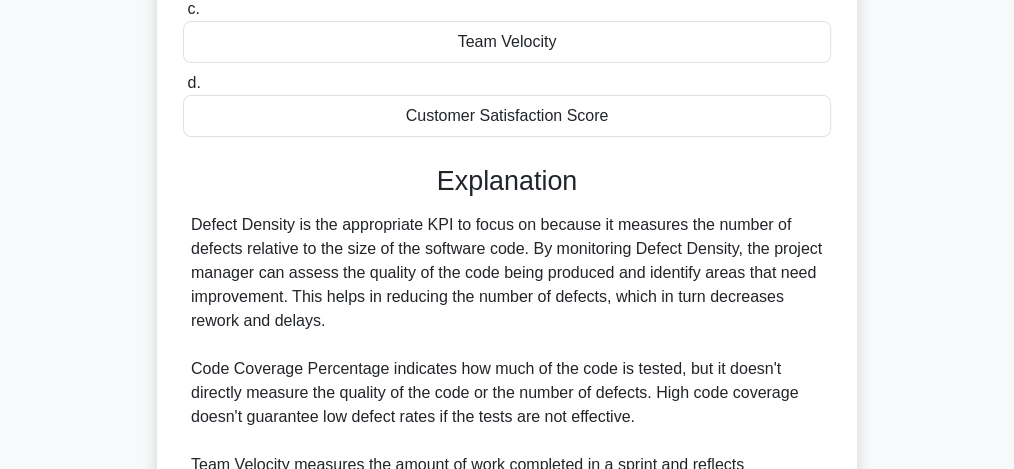 scroll, scrollTop: 687, scrollLeft: 0, axis: vertical 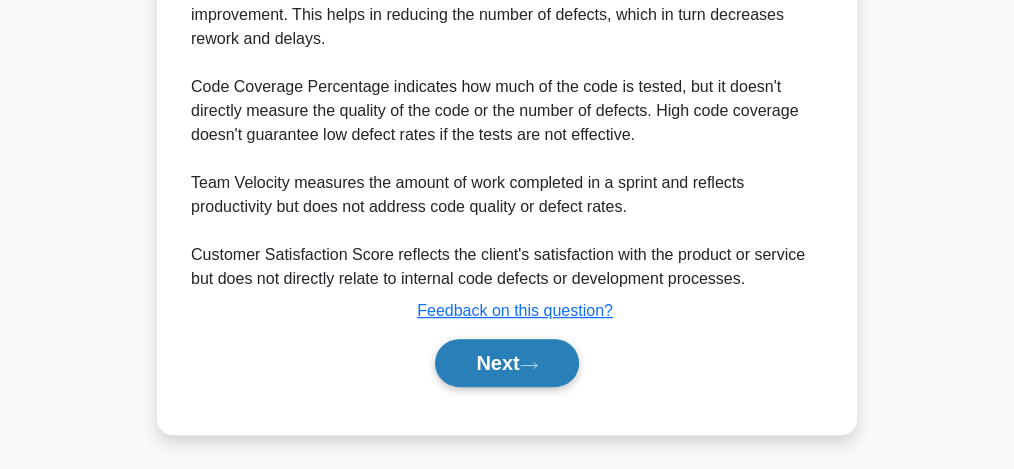 click on "Next" at bounding box center (506, 363) 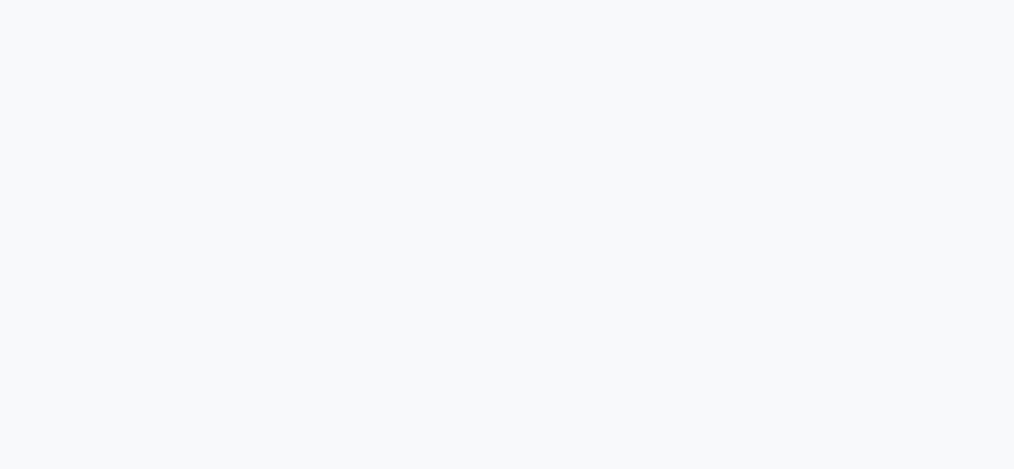 scroll, scrollTop: 201, scrollLeft: 0, axis: vertical 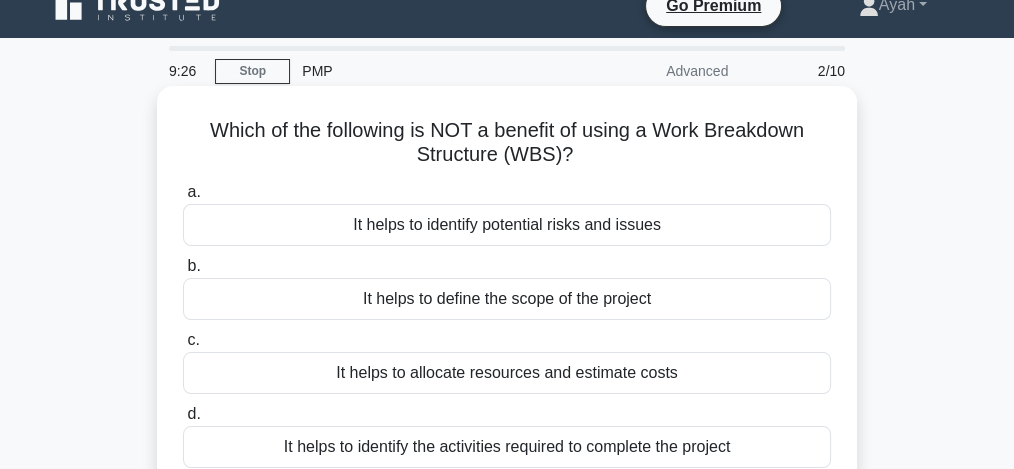 click on "It helps to identify potential risks and issues" at bounding box center [507, 225] 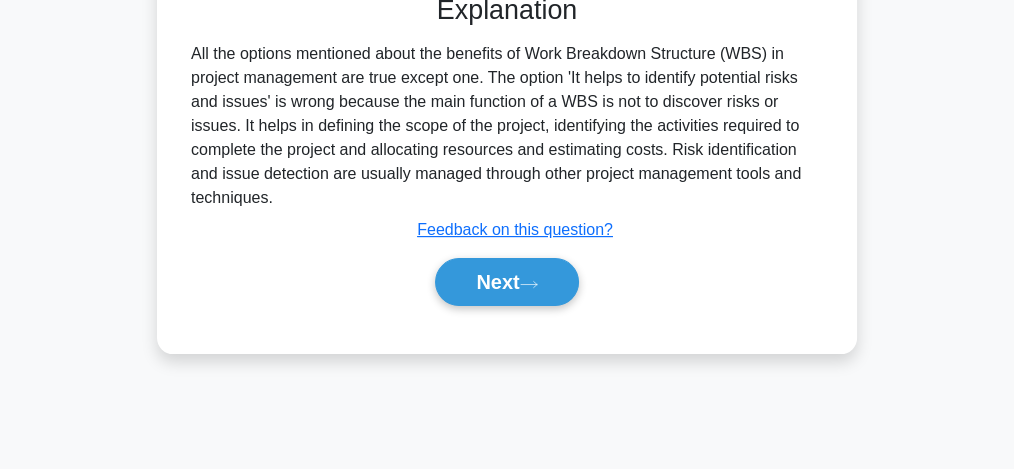 scroll, scrollTop: 568, scrollLeft: 0, axis: vertical 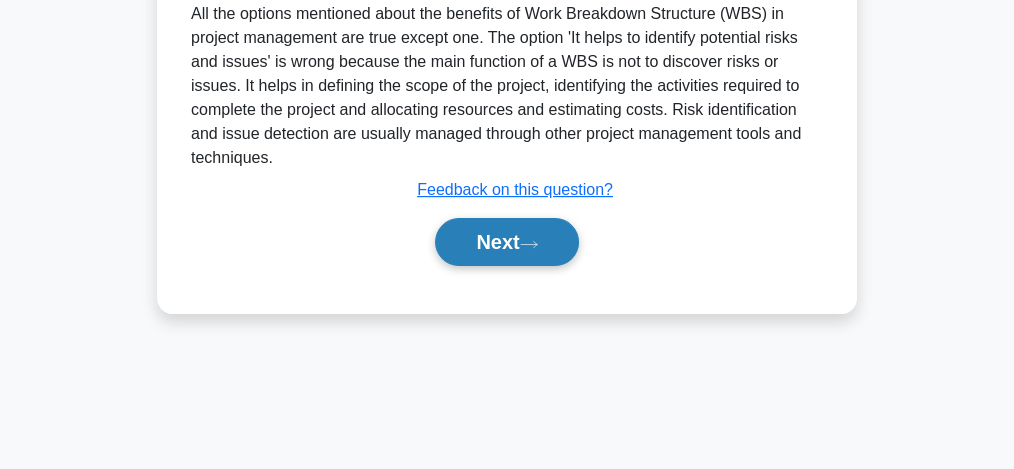 click on "Next" at bounding box center [506, 242] 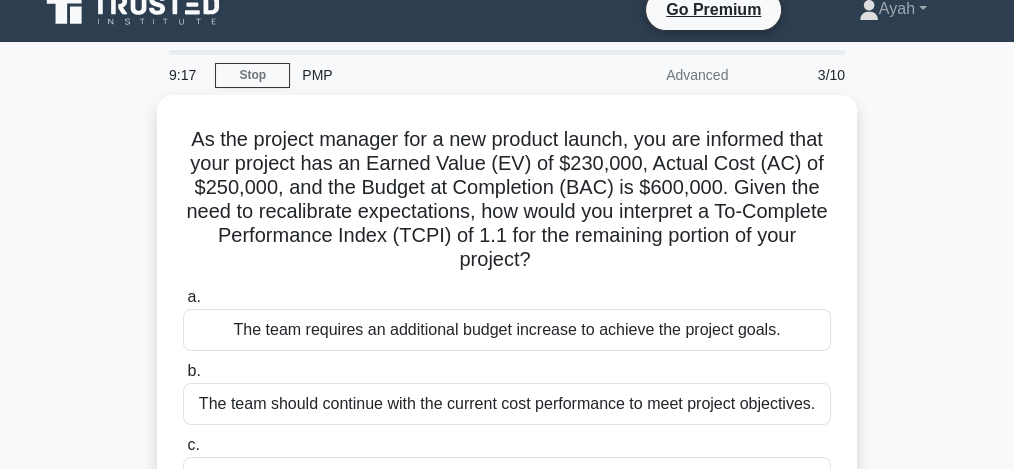scroll, scrollTop: 0, scrollLeft: 0, axis: both 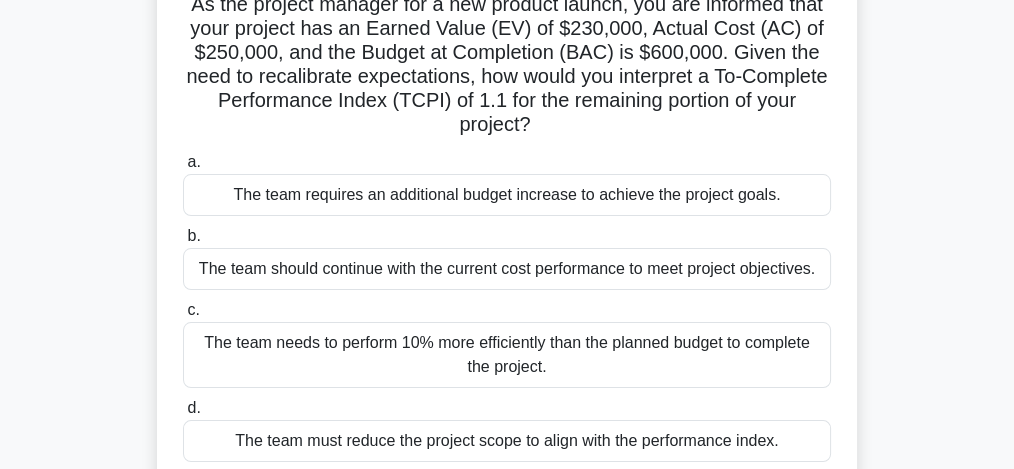 click on "The team needs to perform 10% more efficiently than the planned budget to complete the project." at bounding box center (507, 355) 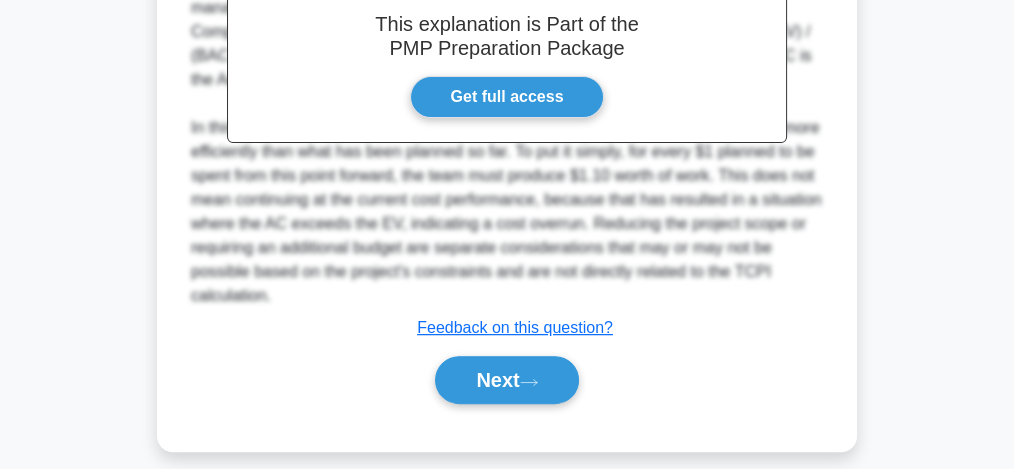 scroll, scrollTop: 759, scrollLeft: 0, axis: vertical 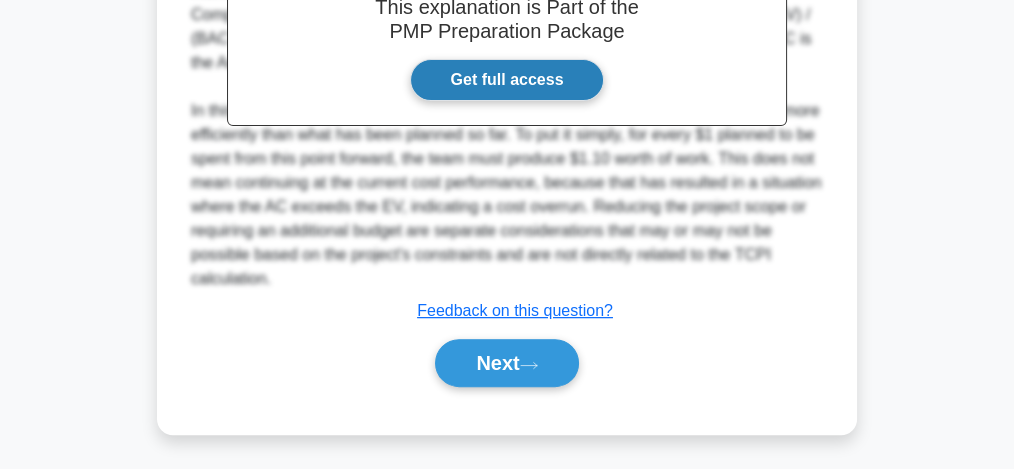 click on "Get full access" at bounding box center [507, 80] 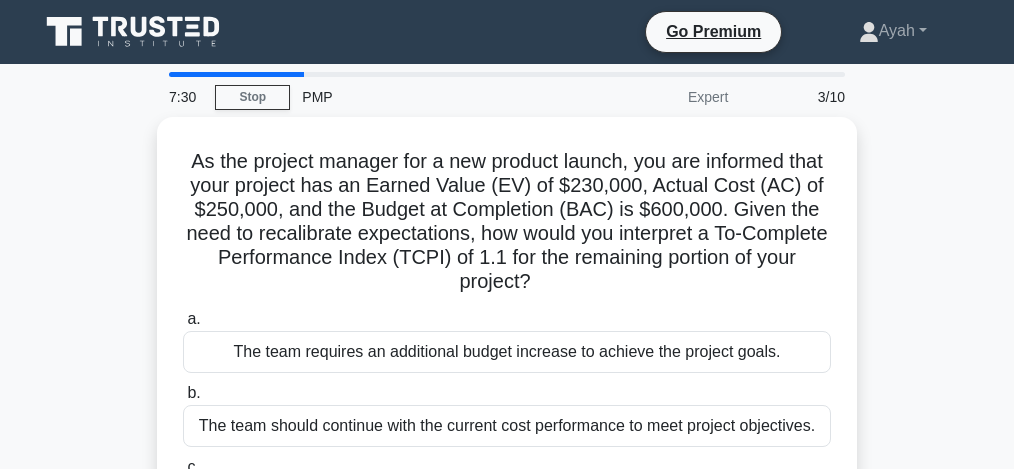 scroll, scrollTop: 0, scrollLeft: 0, axis: both 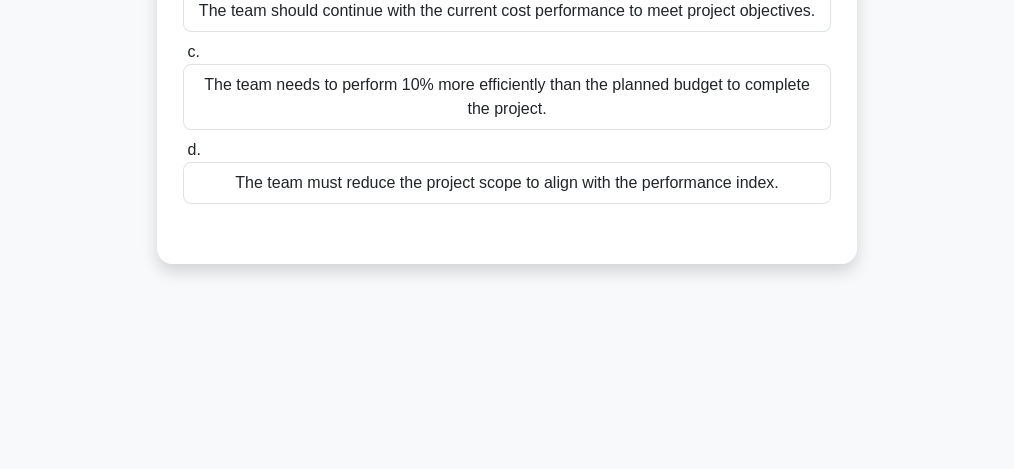 click on "The team needs to perform 10% more efficiently than the planned budget to complete the project." at bounding box center [507, 97] 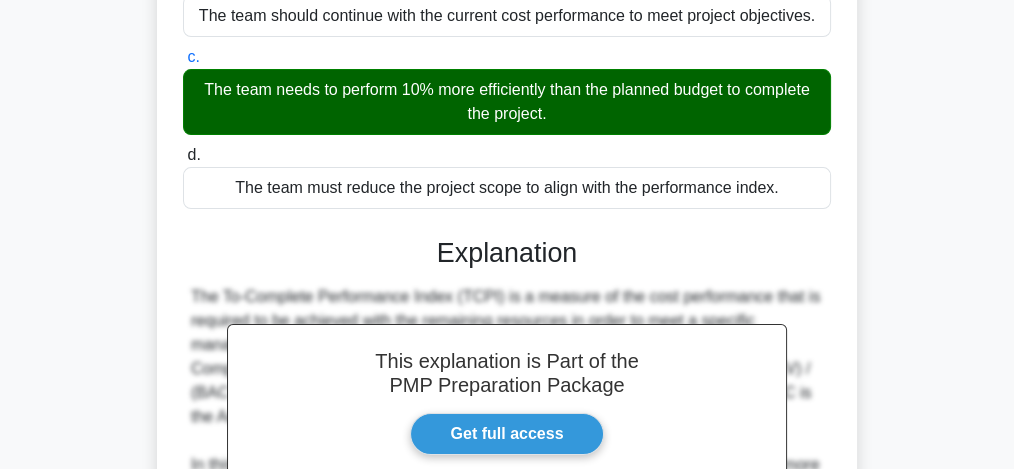 scroll, scrollTop: 759, scrollLeft: 0, axis: vertical 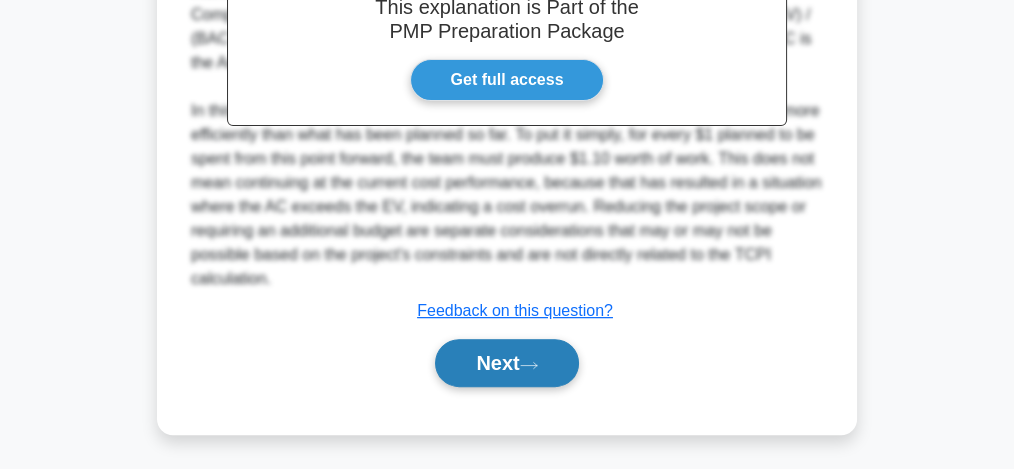click on "Next" at bounding box center [506, 363] 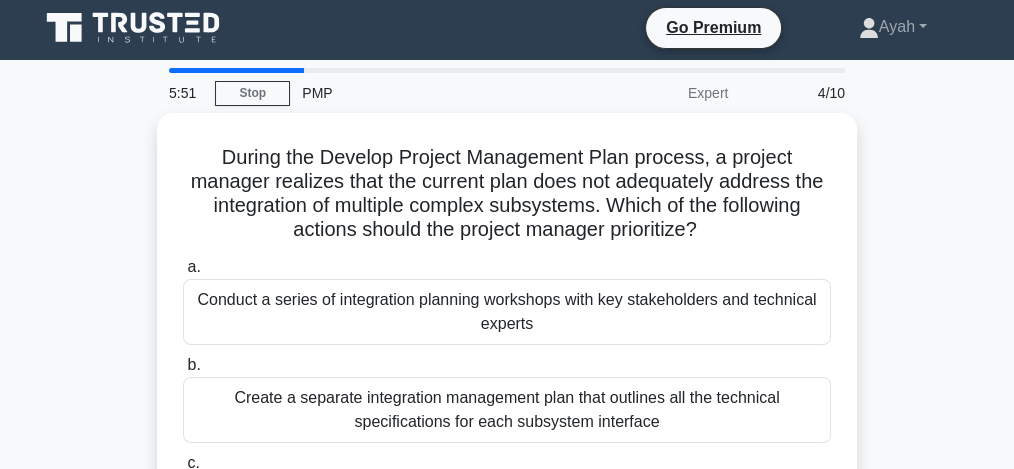 scroll, scrollTop: 0, scrollLeft: 0, axis: both 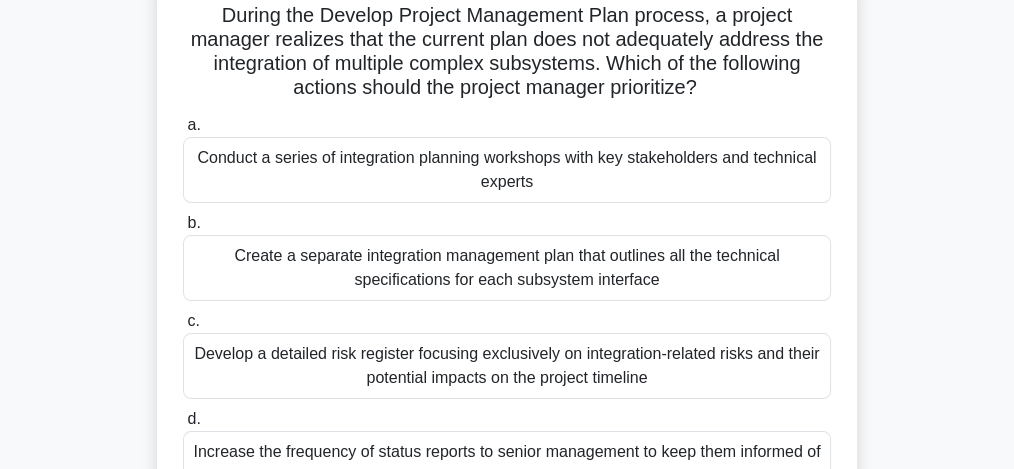click on "Create a separate integration management plan that outlines all the technical specifications for each subsystem interface" at bounding box center (507, 268) 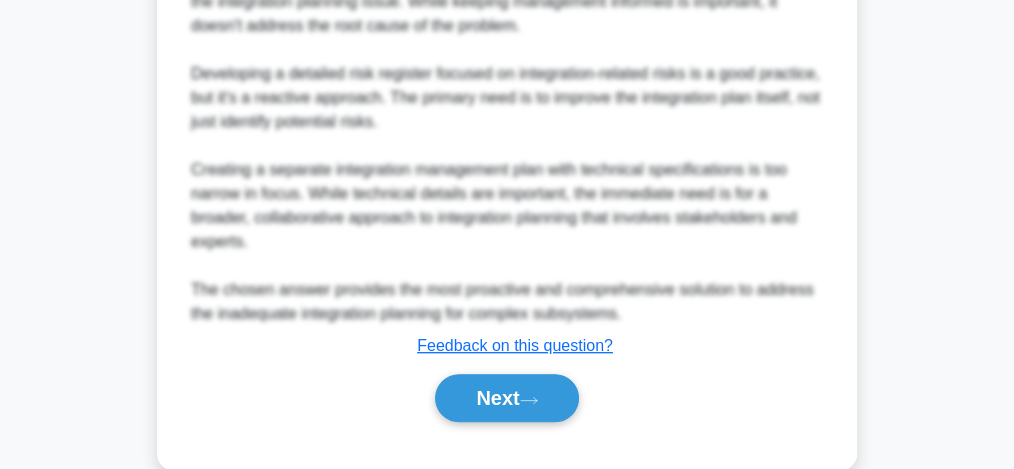 scroll, scrollTop: 1121, scrollLeft: 0, axis: vertical 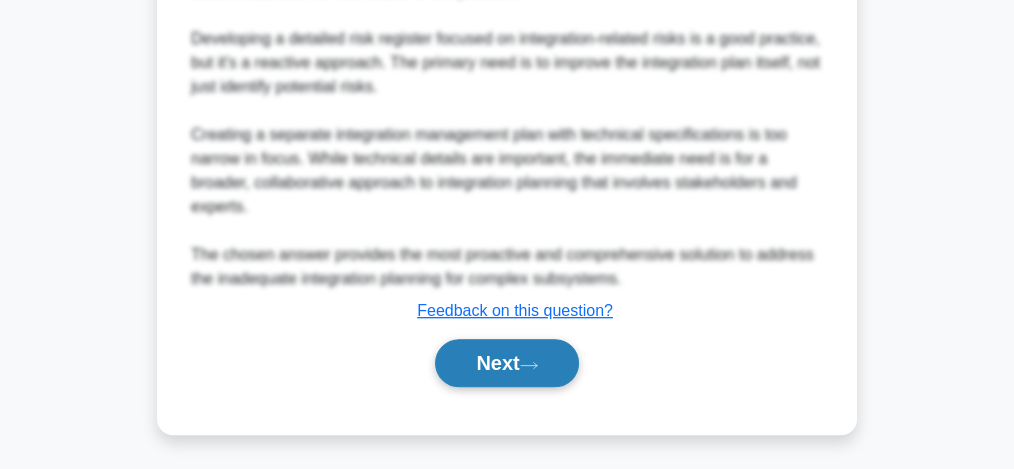 click on "Next" at bounding box center [506, 363] 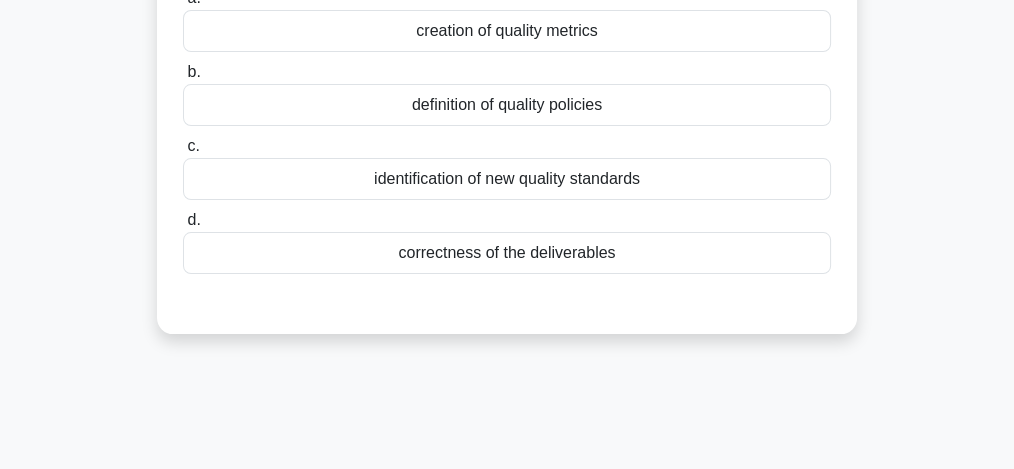 scroll, scrollTop: 0, scrollLeft: 0, axis: both 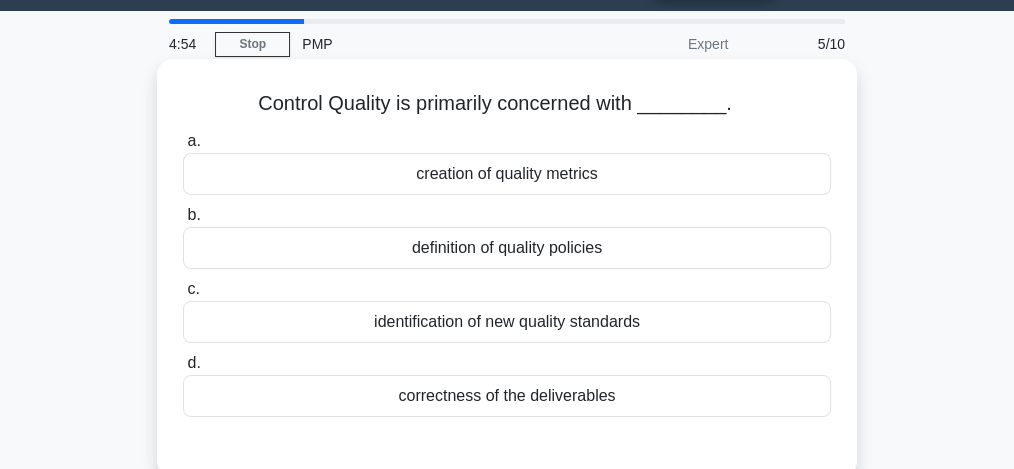 click on "correctness of the deliverables" at bounding box center (507, 396) 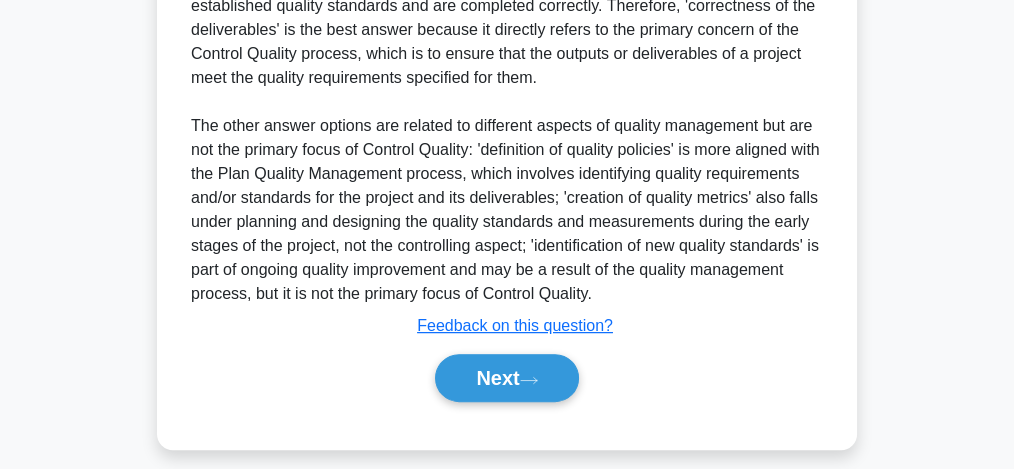scroll, scrollTop: 663, scrollLeft: 0, axis: vertical 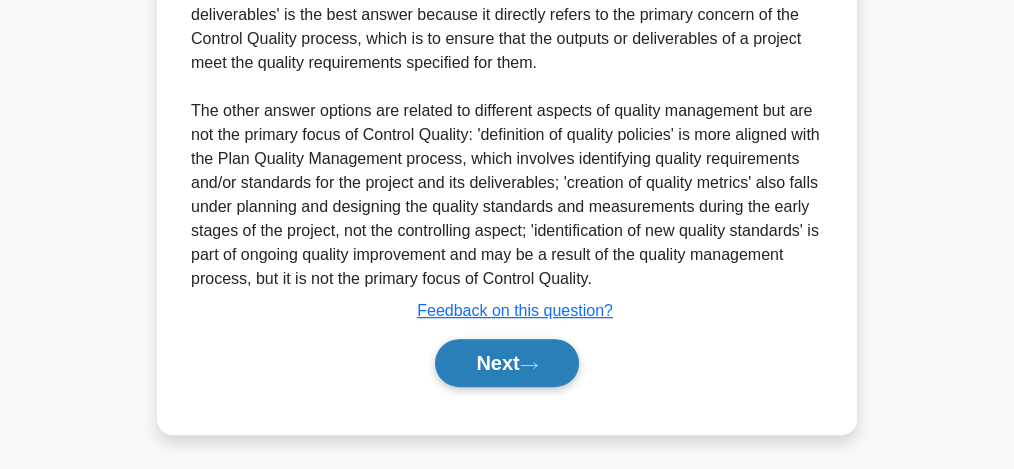 click 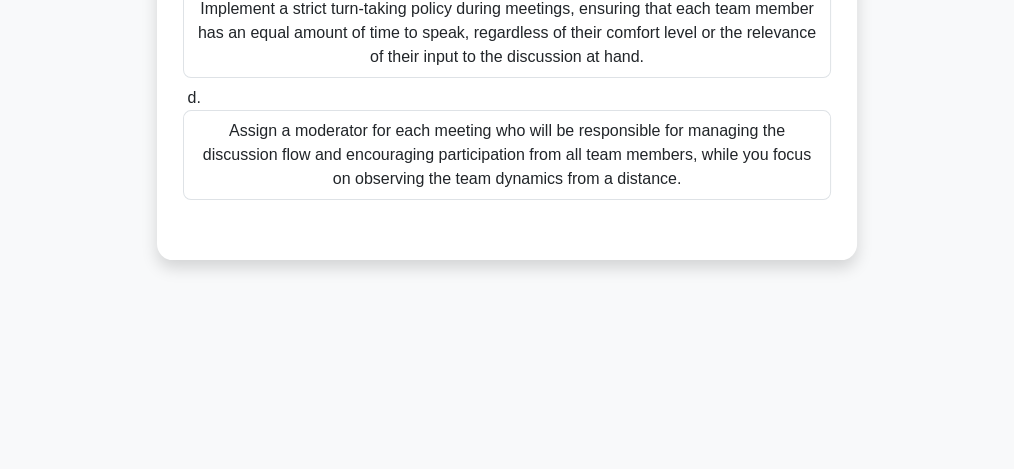 scroll, scrollTop: 611, scrollLeft: 0, axis: vertical 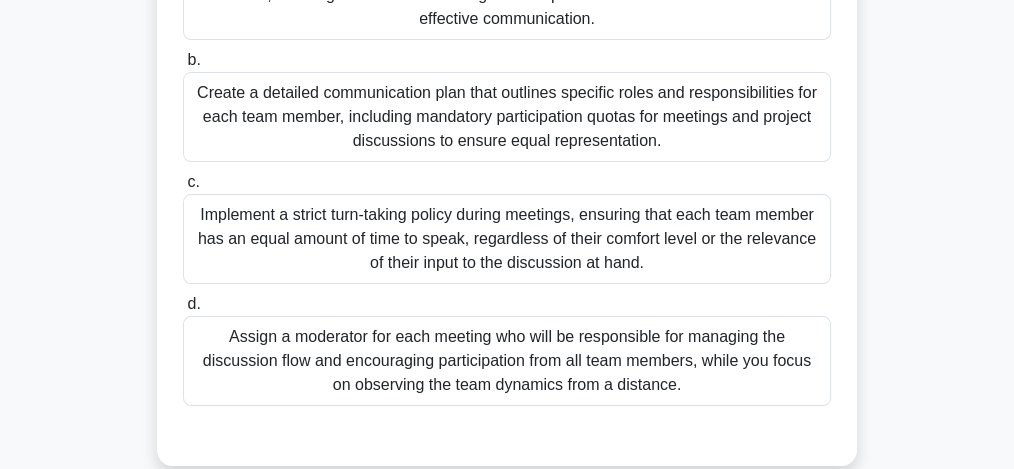 click on "Create a detailed communication plan that outlines specific roles and responsibilities for each team member, including mandatory participation quotas for meetings and project discussions to ensure equal representation." at bounding box center [507, 117] 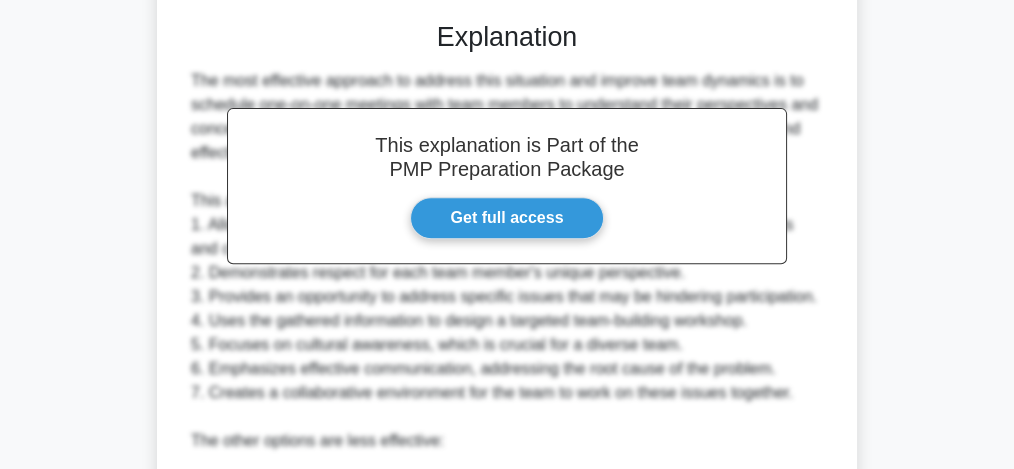 scroll, scrollTop: 1230, scrollLeft: 0, axis: vertical 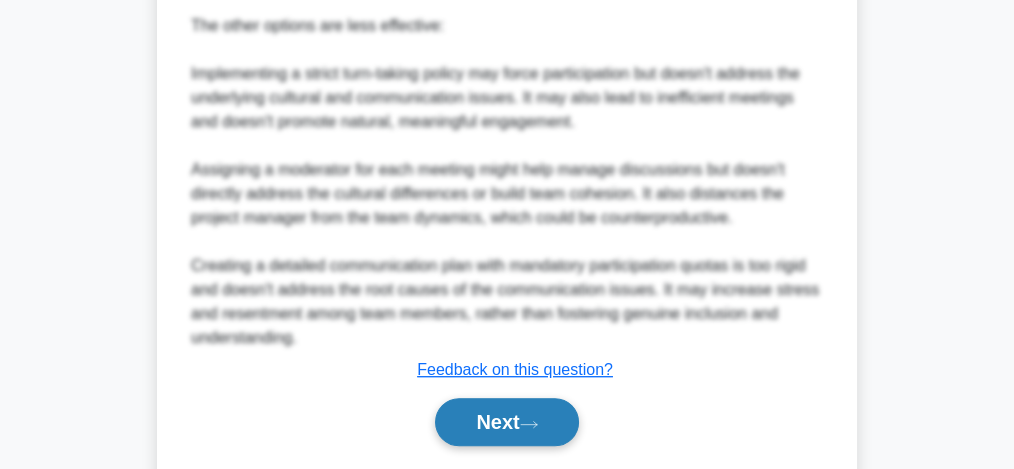click on "Next" at bounding box center (506, 422) 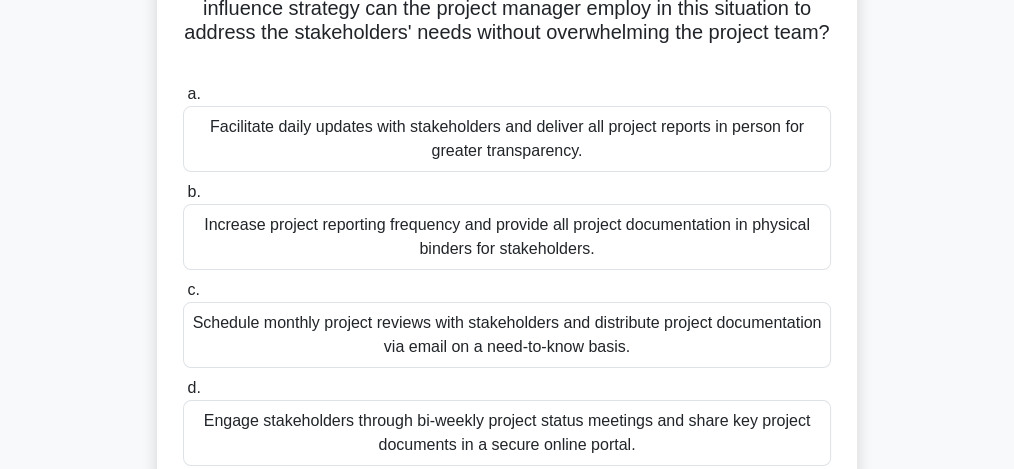 scroll, scrollTop: 0, scrollLeft: 0, axis: both 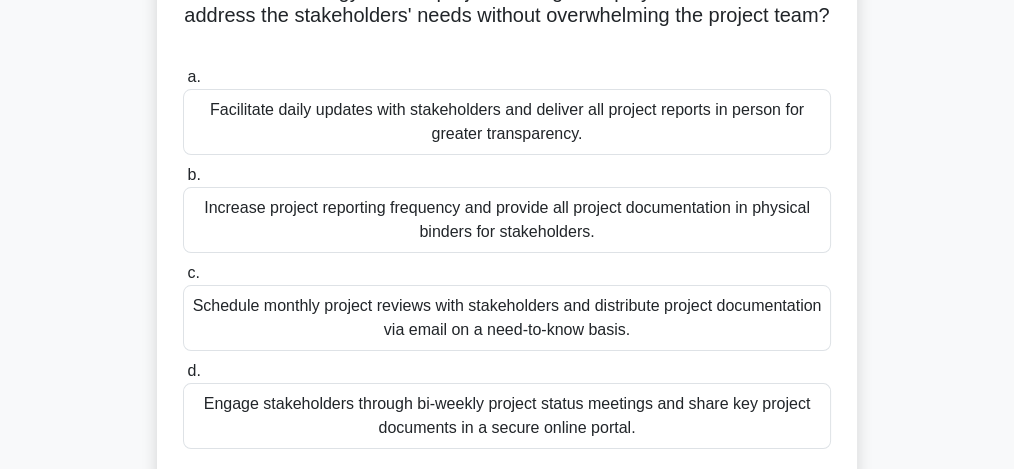 click on "Facilitate daily updates with stakeholders and deliver all project reports in person for greater transparency." at bounding box center (507, 122) 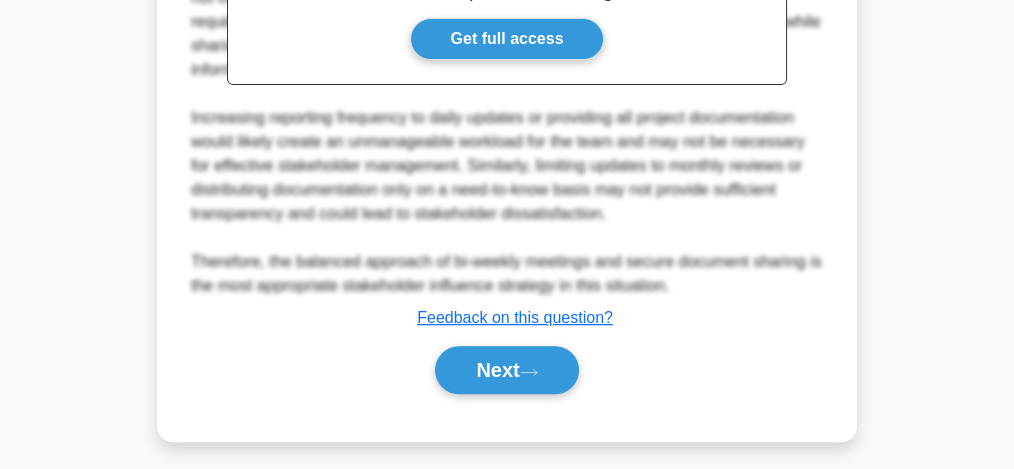 scroll, scrollTop: 857, scrollLeft: 0, axis: vertical 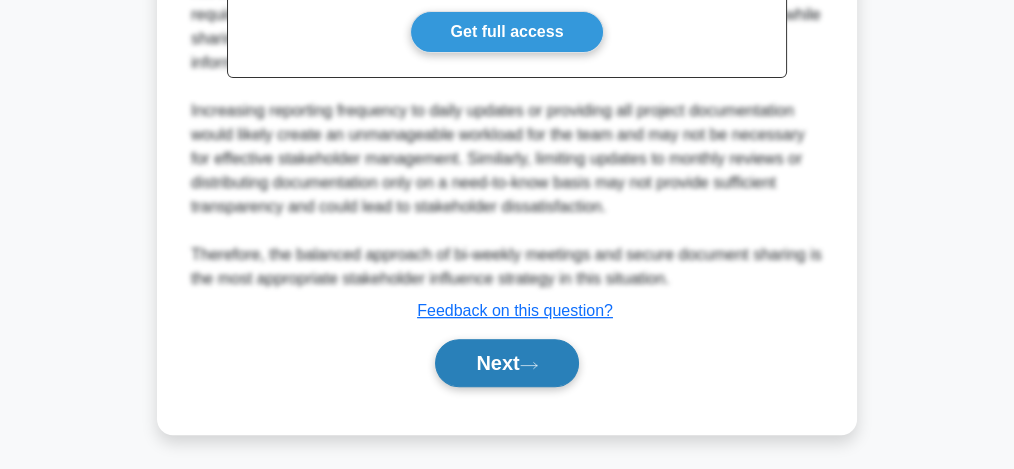 click on "Next" at bounding box center (506, 363) 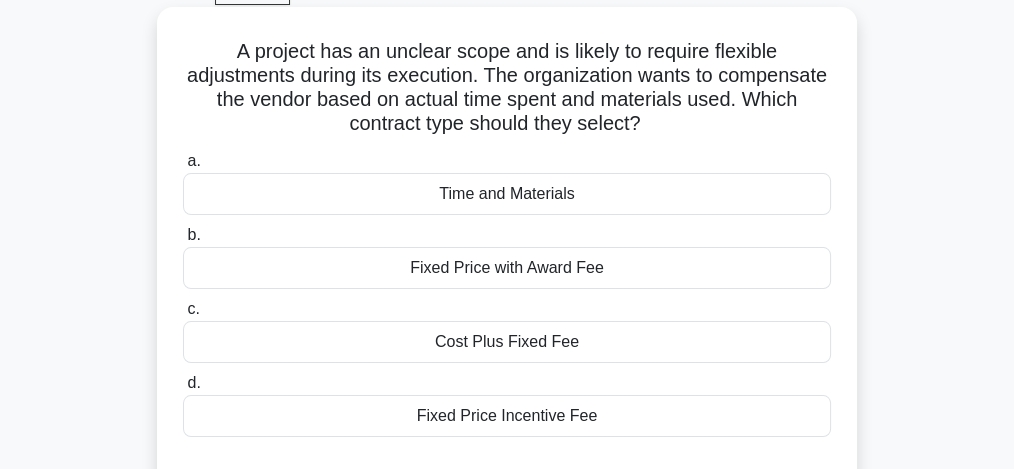 scroll, scrollTop: 106, scrollLeft: 0, axis: vertical 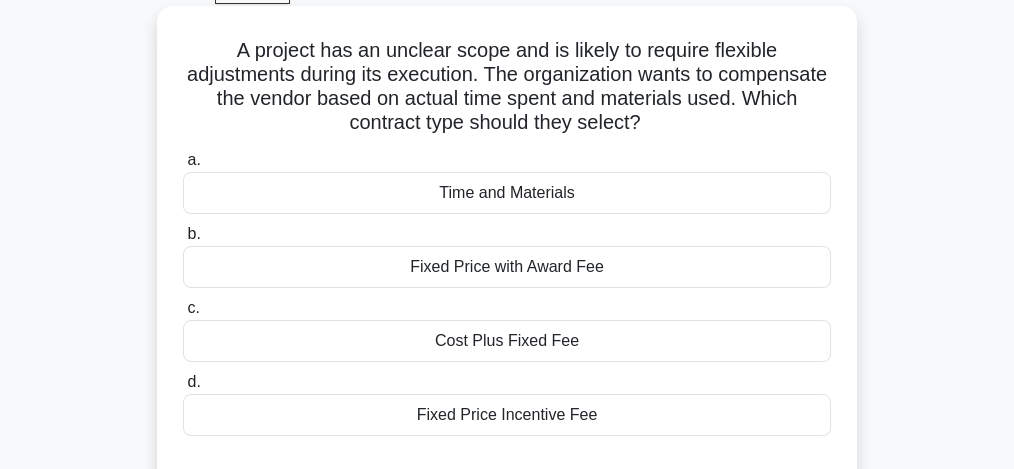 click on "Time and Materials" at bounding box center [507, 193] 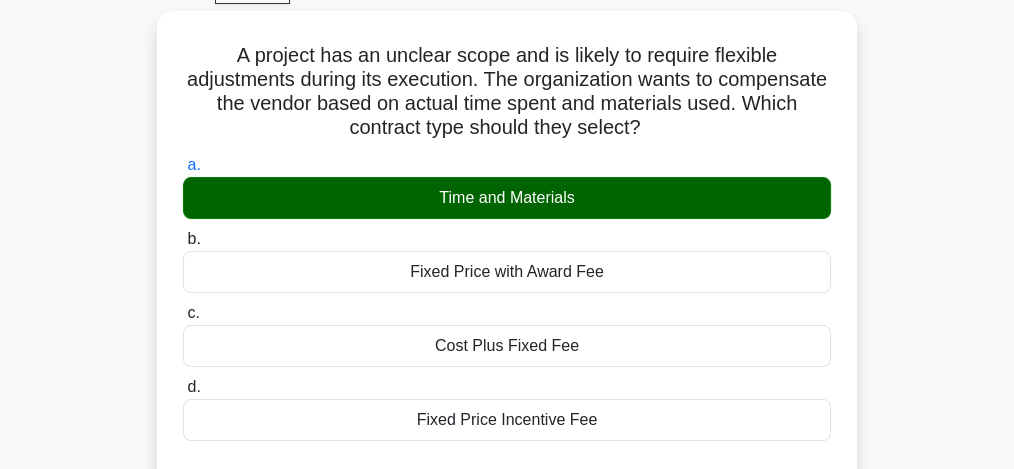 scroll, scrollTop: 516, scrollLeft: 0, axis: vertical 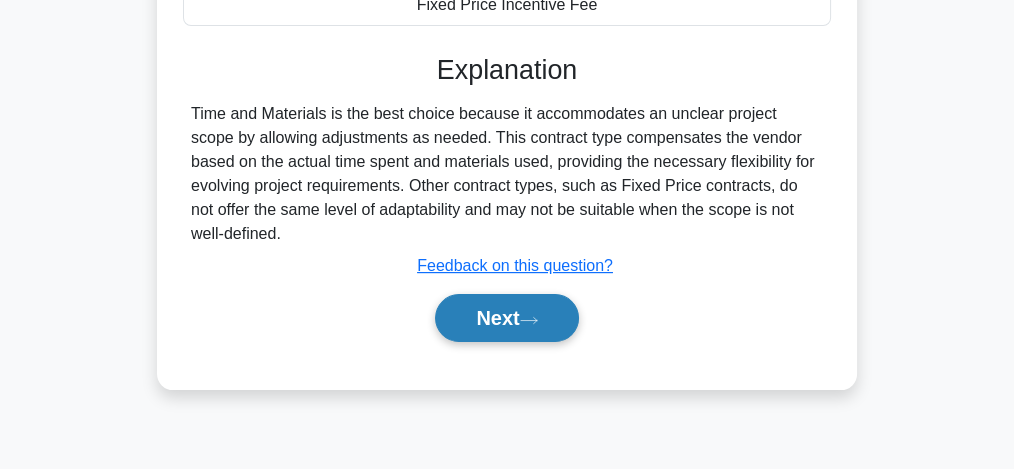 click on "Next" at bounding box center [506, 318] 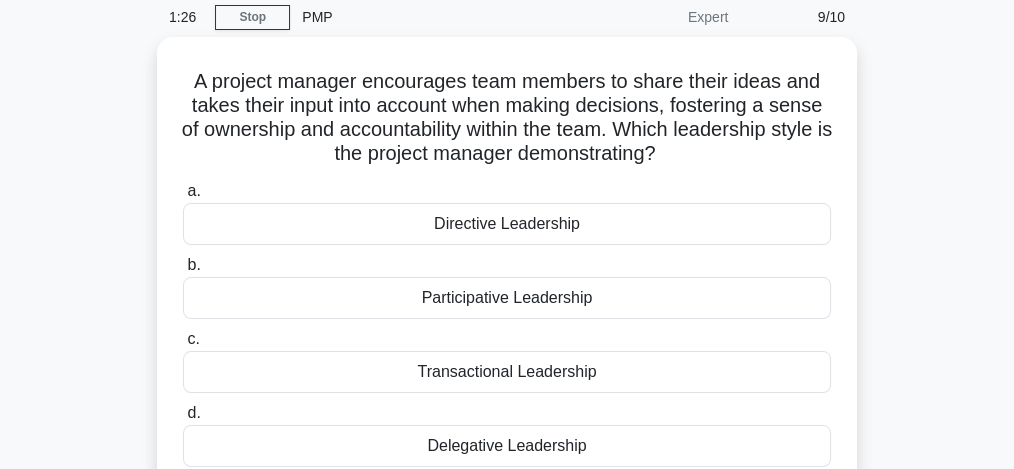 scroll, scrollTop: 78, scrollLeft: 0, axis: vertical 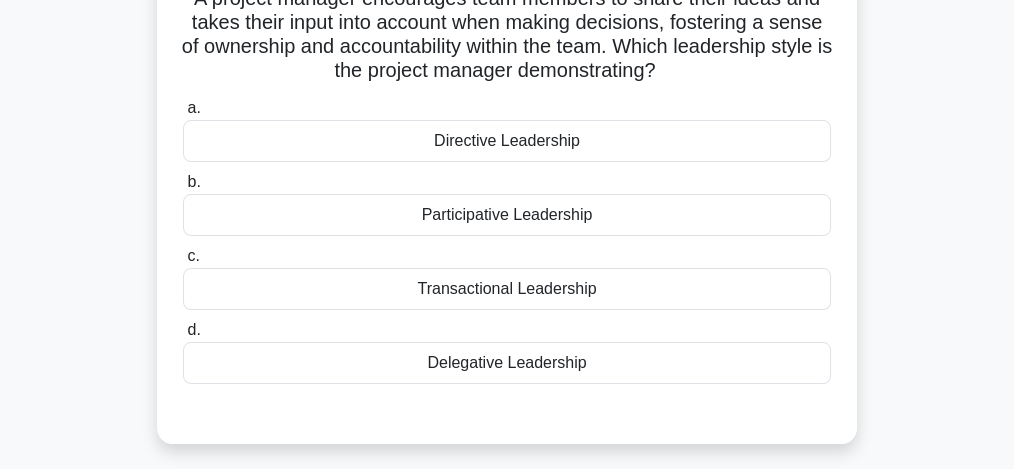 click on "Participative Leadership" at bounding box center [507, 215] 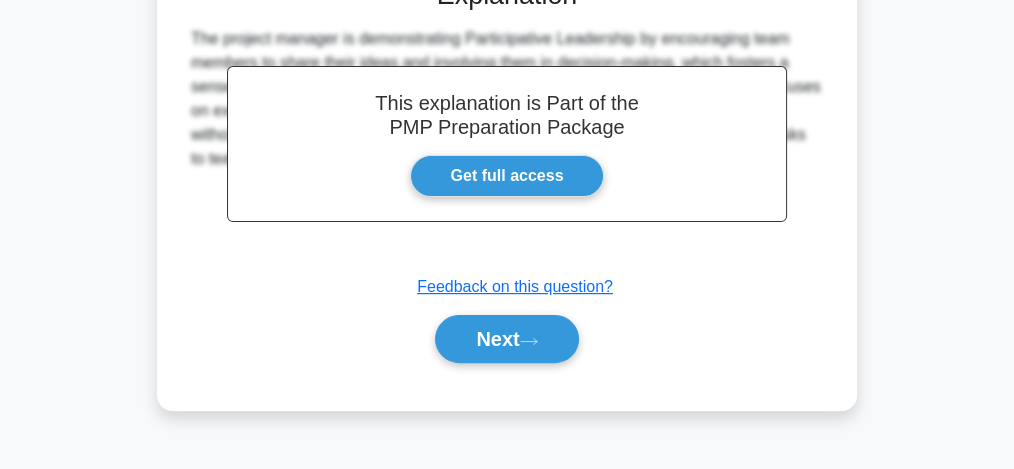 scroll, scrollTop: 611, scrollLeft: 0, axis: vertical 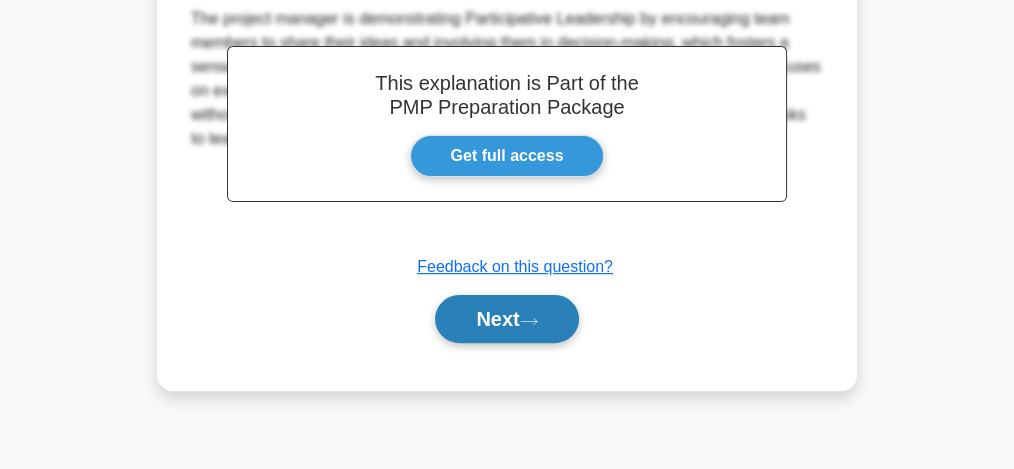 click on "Next" at bounding box center (506, 319) 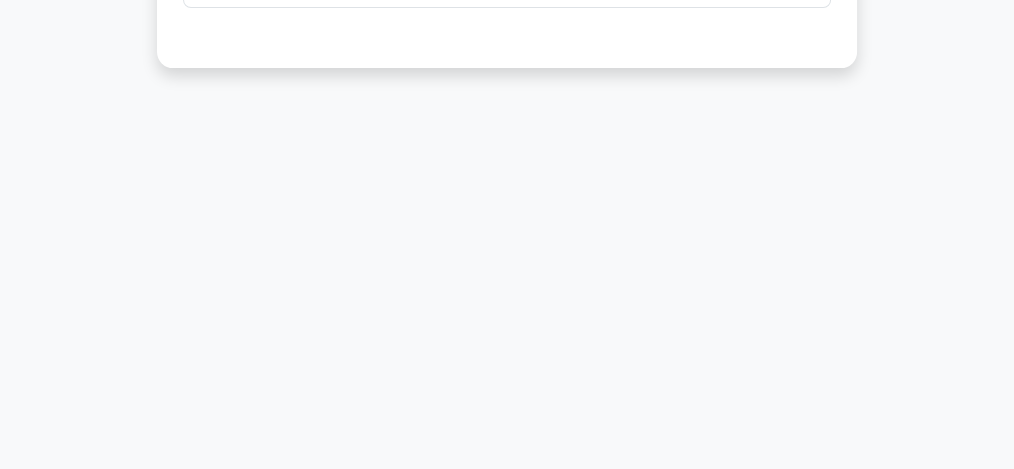 scroll, scrollTop: 201, scrollLeft: 0, axis: vertical 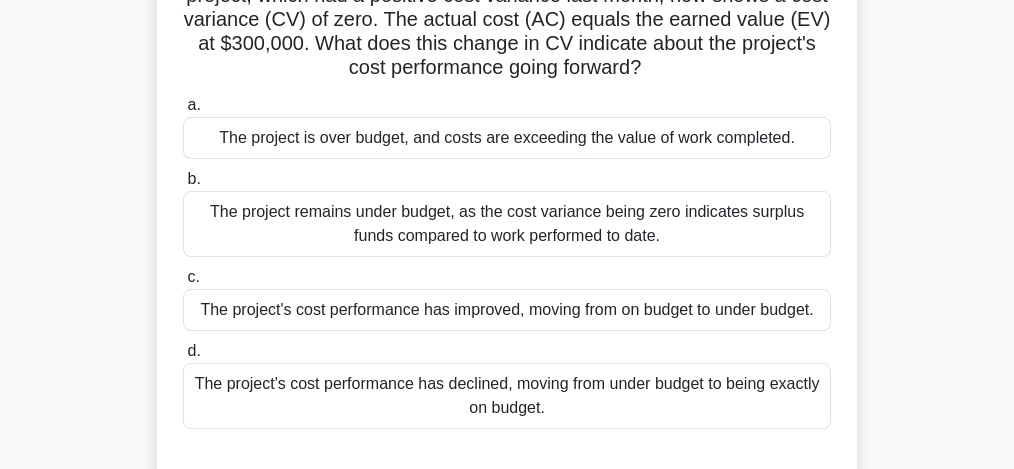 click on "The project's cost performance has improved, moving from on budget to under budget." at bounding box center [507, 310] 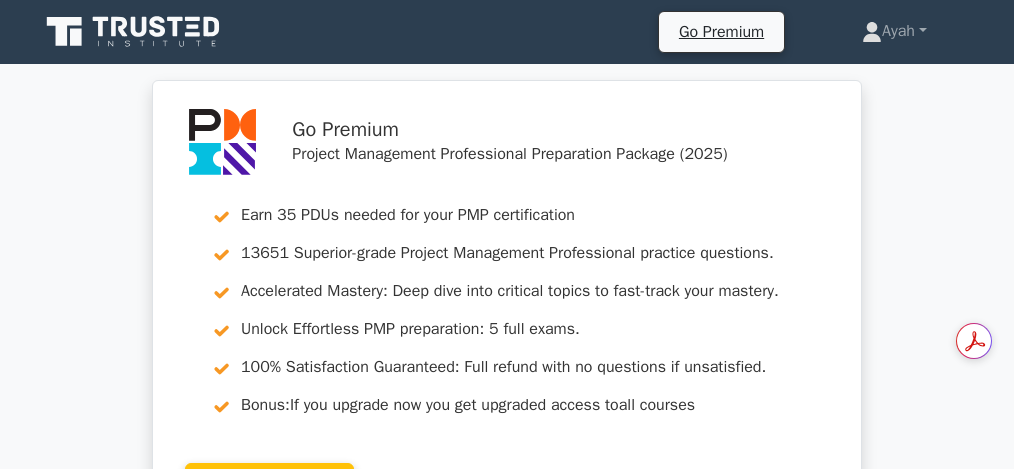 scroll, scrollTop: 0, scrollLeft: 0, axis: both 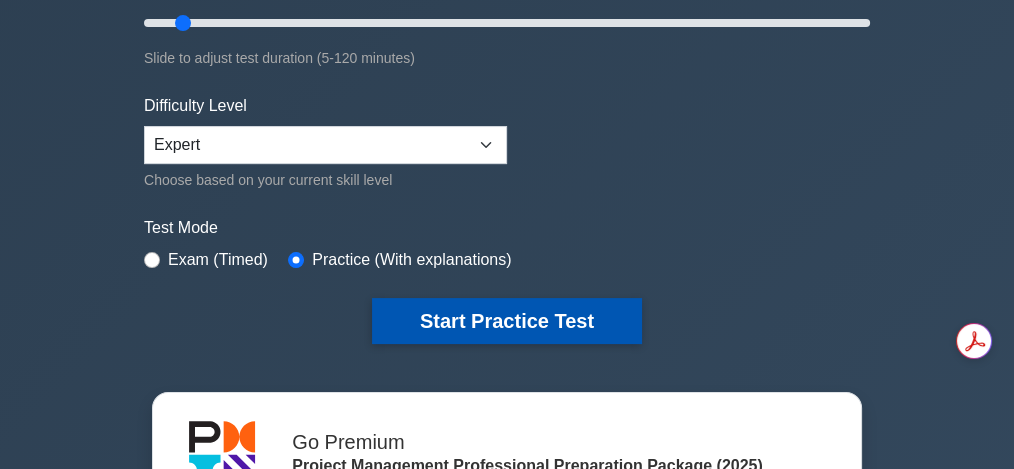 click on "Start Practice Test" at bounding box center [507, 321] 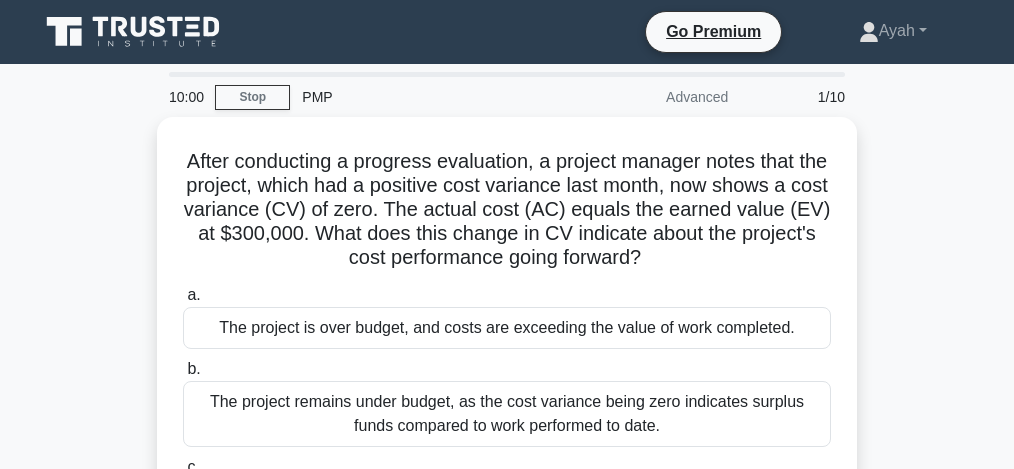 scroll, scrollTop: 0, scrollLeft: 0, axis: both 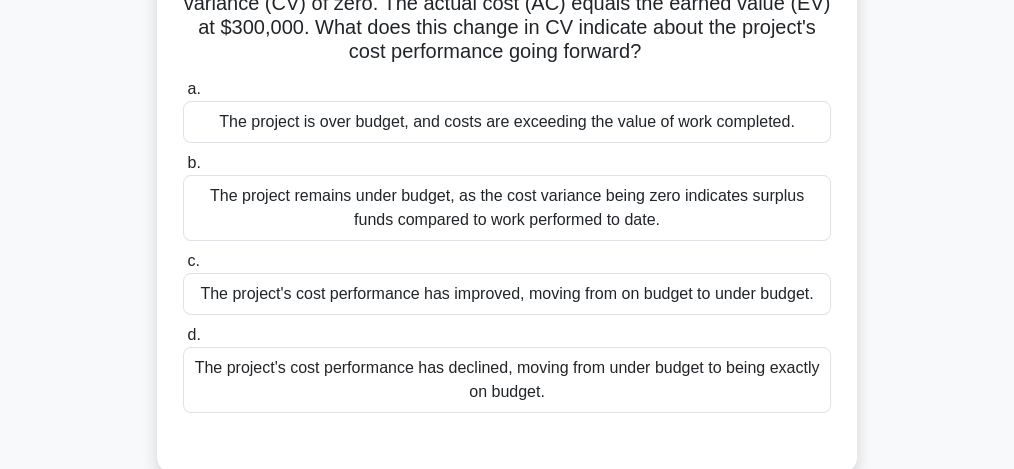 click on "The project's cost performance has declined, moving from under budget to being exactly on budget." at bounding box center [507, 380] 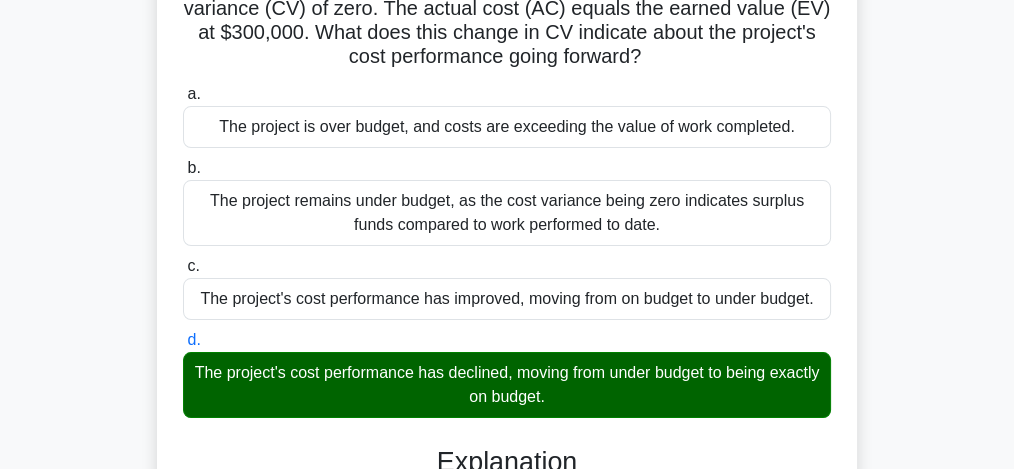 scroll, scrollTop: 611, scrollLeft: 0, axis: vertical 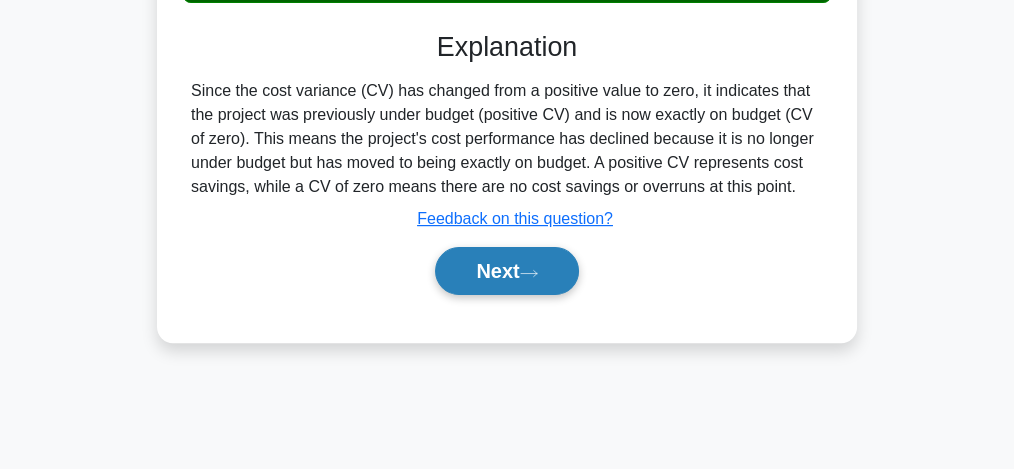click on "Next" at bounding box center [506, 271] 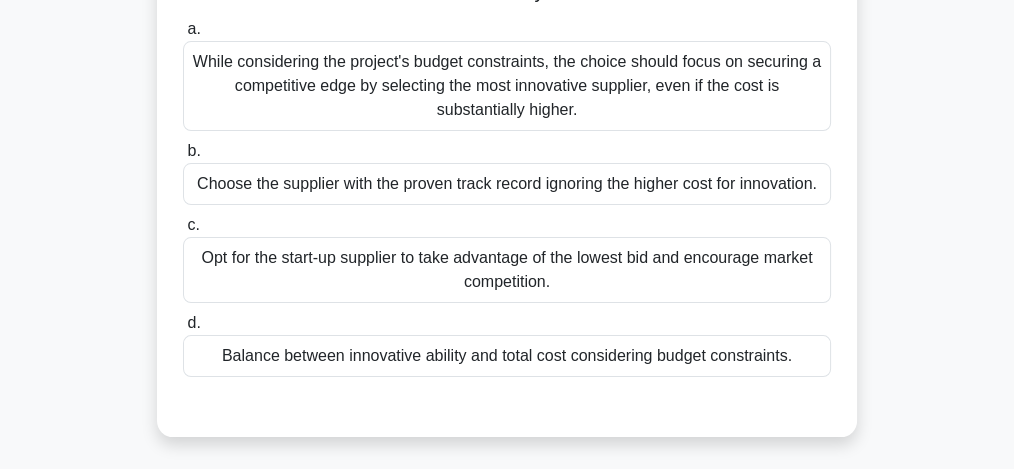 scroll, scrollTop: 291, scrollLeft: 0, axis: vertical 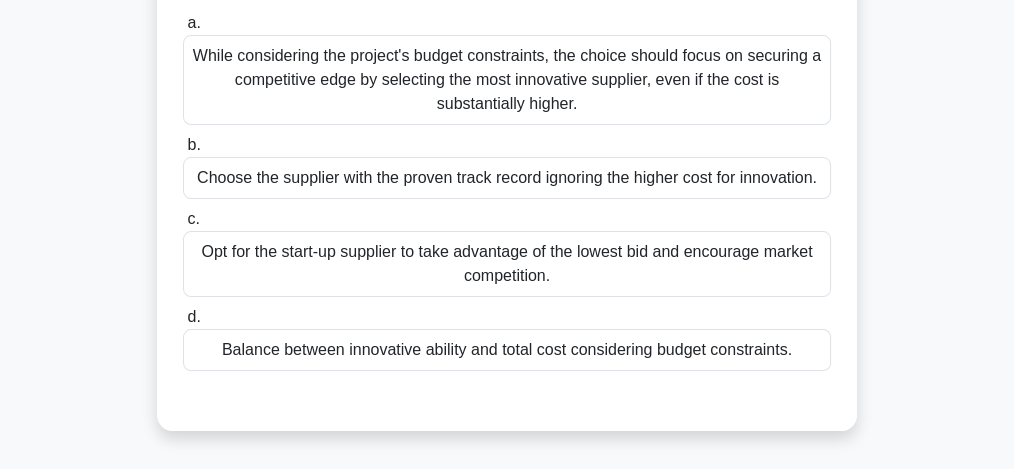 click on "Balance between innovative ability and total cost considering budget constraints." at bounding box center (507, 350) 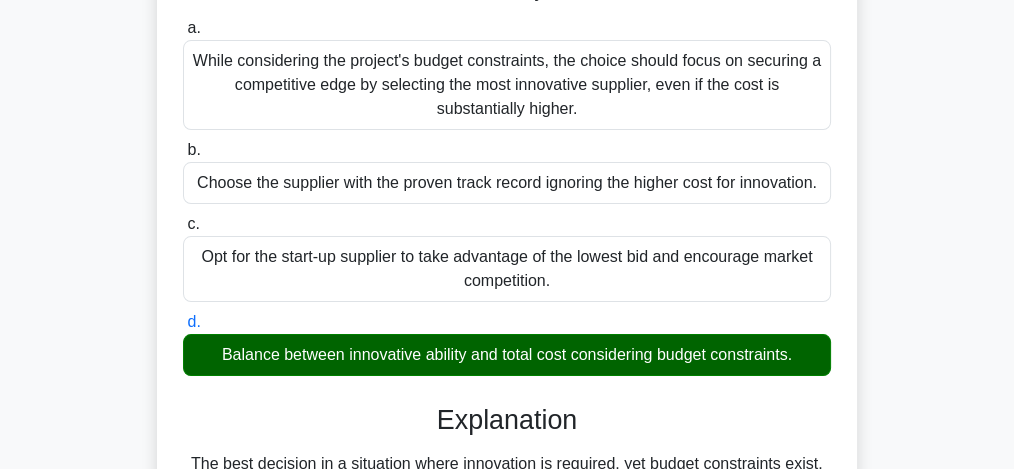 scroll, scrollTop: 701, scrollLeft: 0, axis: vertical 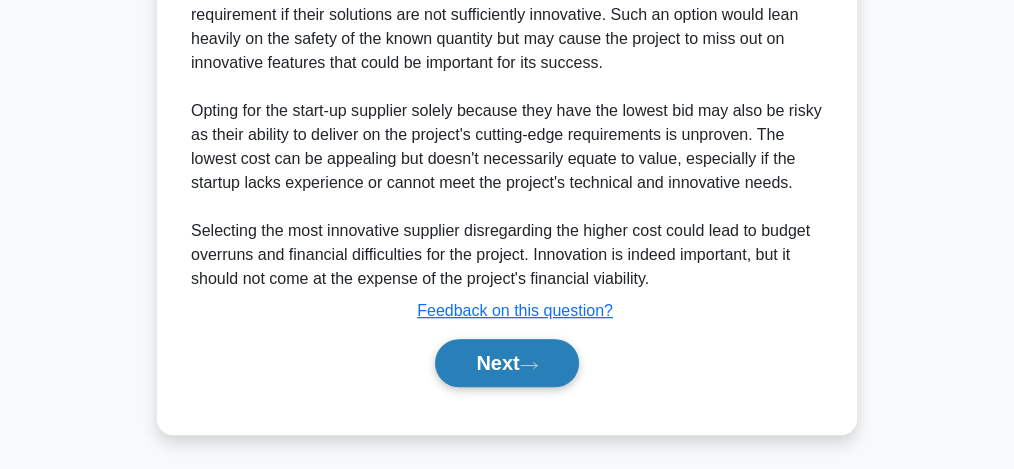 click on "Next" at bounding box center (506, 363) 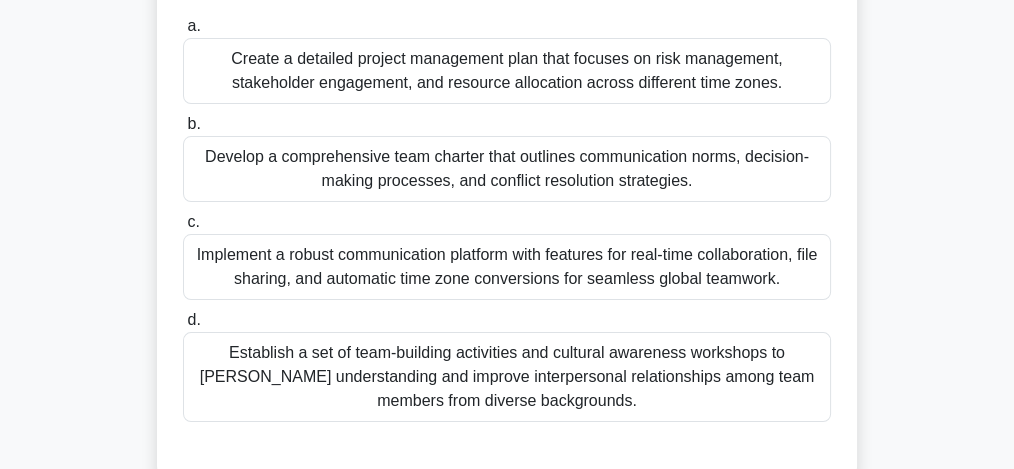 scroll, scrollTop: 318, scrollLeft: 0, axis: vertical 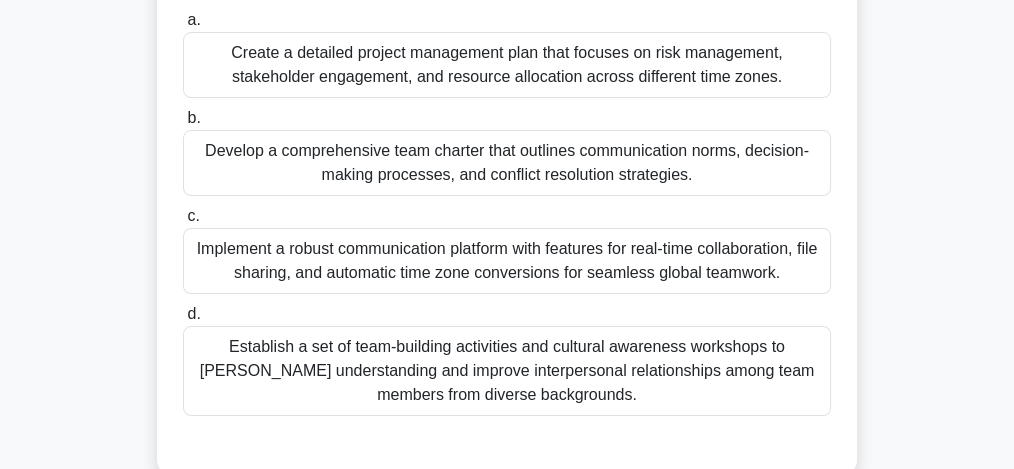click on "Create a detailed project management plan that focuses on risk management, stakeholder engagement, and resource allocation across different time zones." at bounding box center (507, 65) 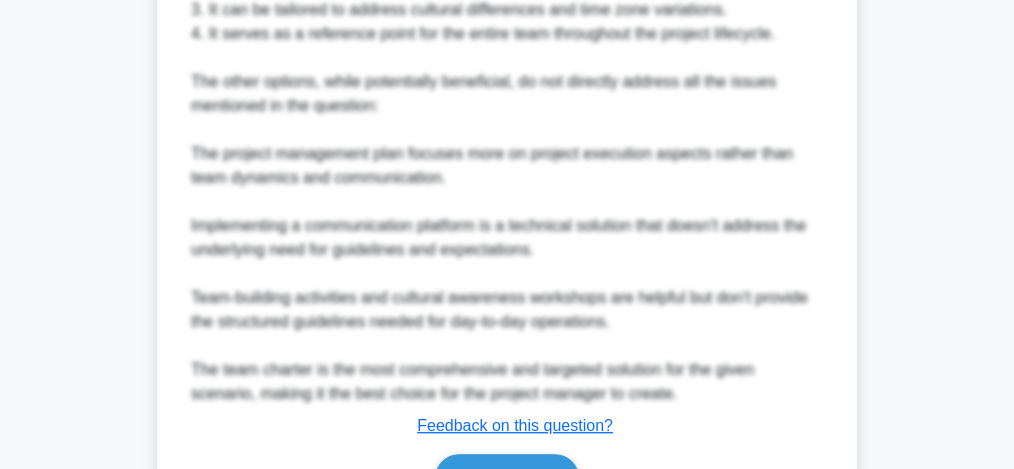 scroll, scrollTop: 1193, scrollLeft: 0, axis: vertical 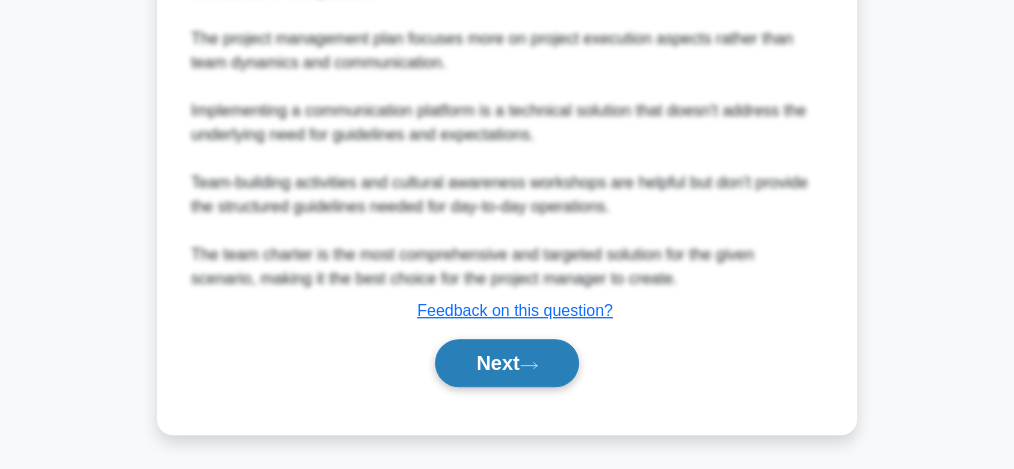 click on "Next" at bounding box center (506, 363) 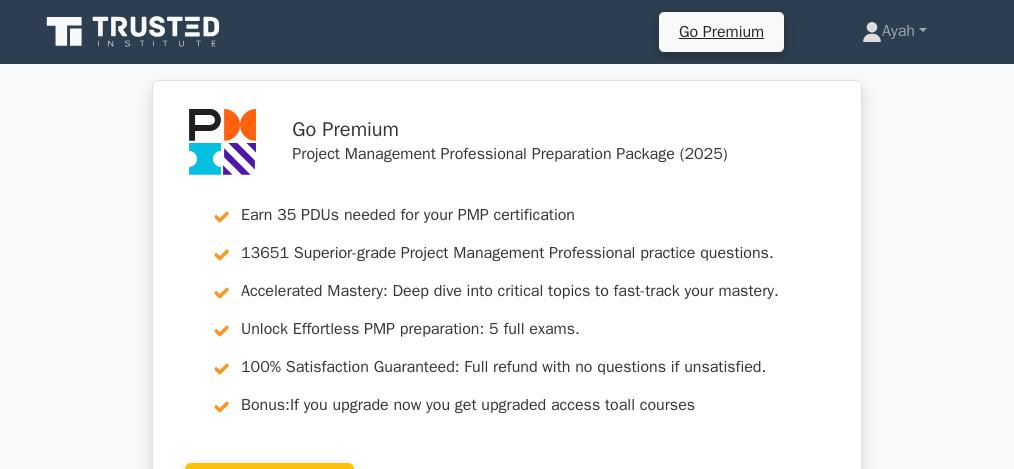 scroll, scrollTop: 1230, scrollLeft: 0, axis: vertical 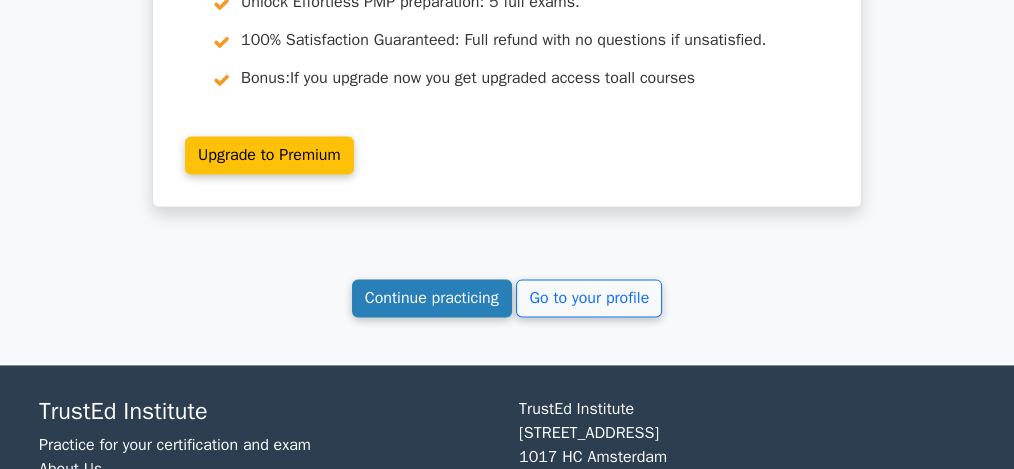 click on "Continue practicing" at bounding box center [432, 298] 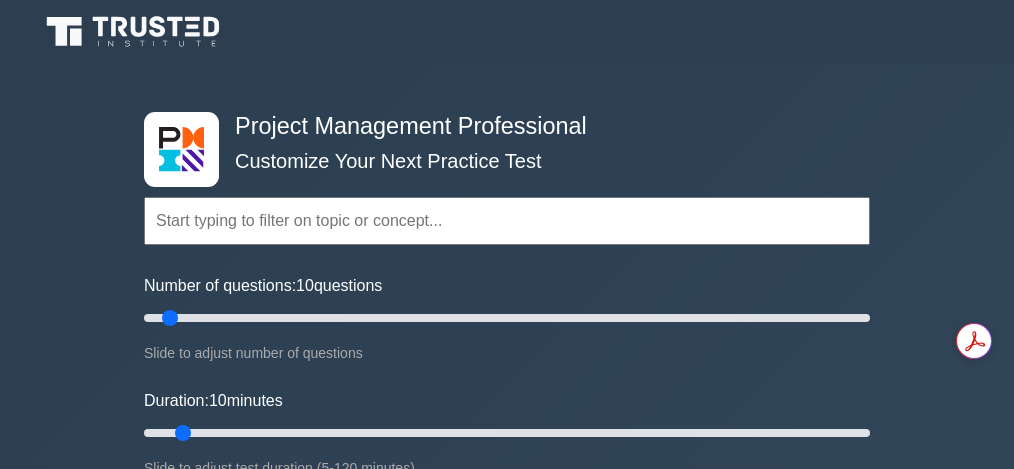 scroll, scrollTop: 0, scrollLeft: 0, axis: both 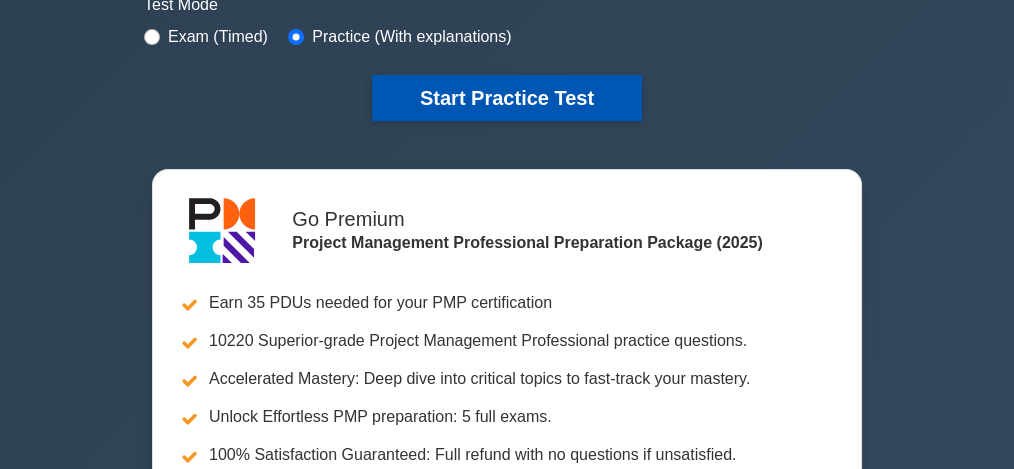 click on "Start Practice Test" at bounding box center [507, 98] 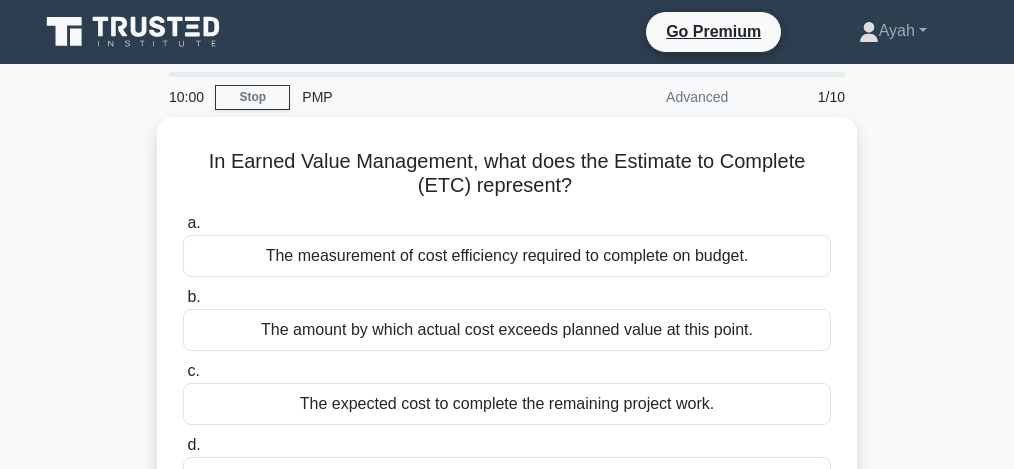 scroll, scrollTop: 0, scrollLeft: 0, axis: both 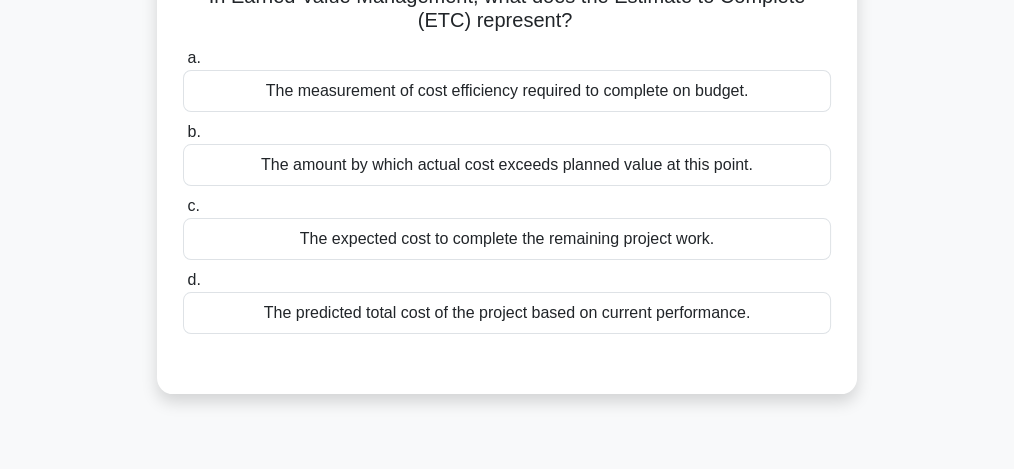 click on "The predicted total cost of the project based on current performance." at bounding box center (507, 313) 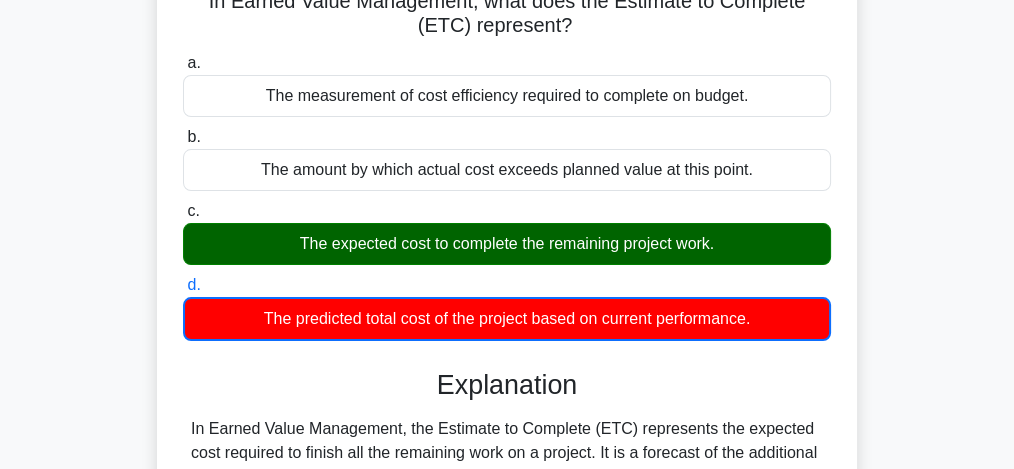 click on "a.
The measurement of cost efficiency required to complete on budget." at bounding box center [183, 63] 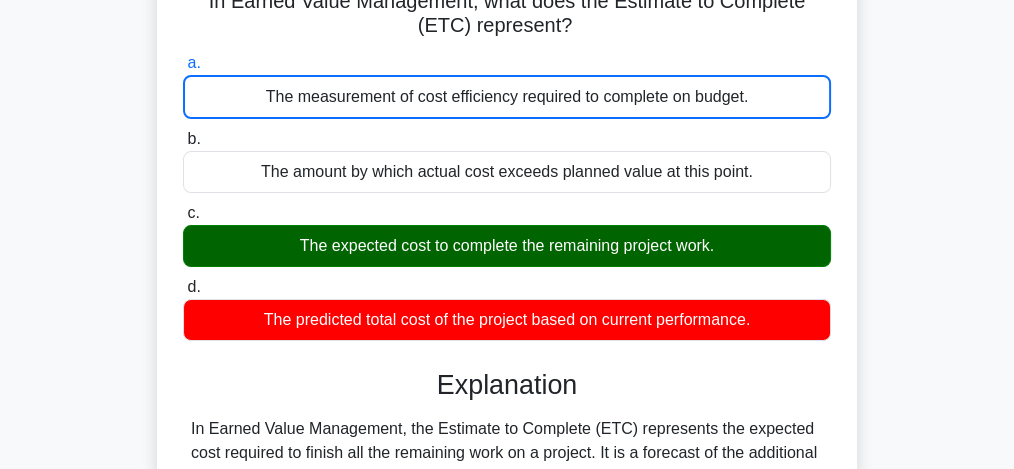 scroll, scrollTop: 570, scrollLeft: 0, axis: vertical 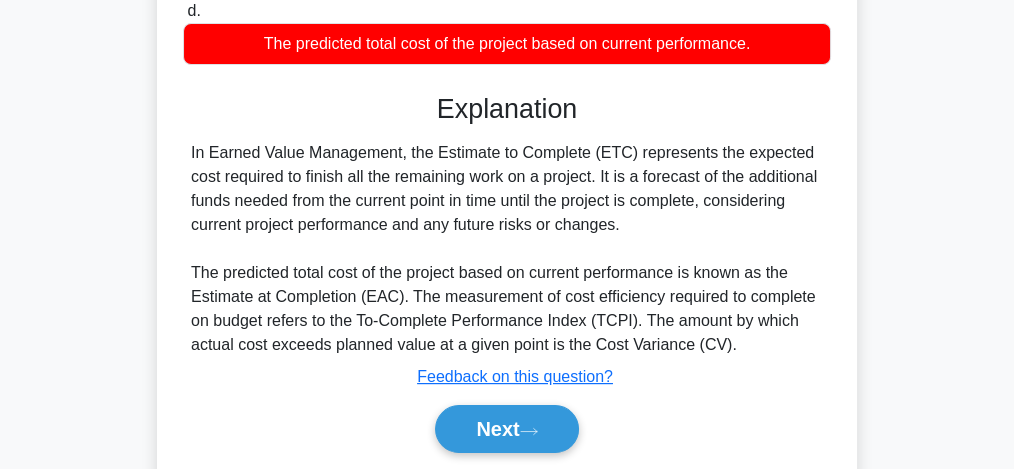 click on "d.
The predicted total cost of the project based on current performance." at bounding box center (183, 11) 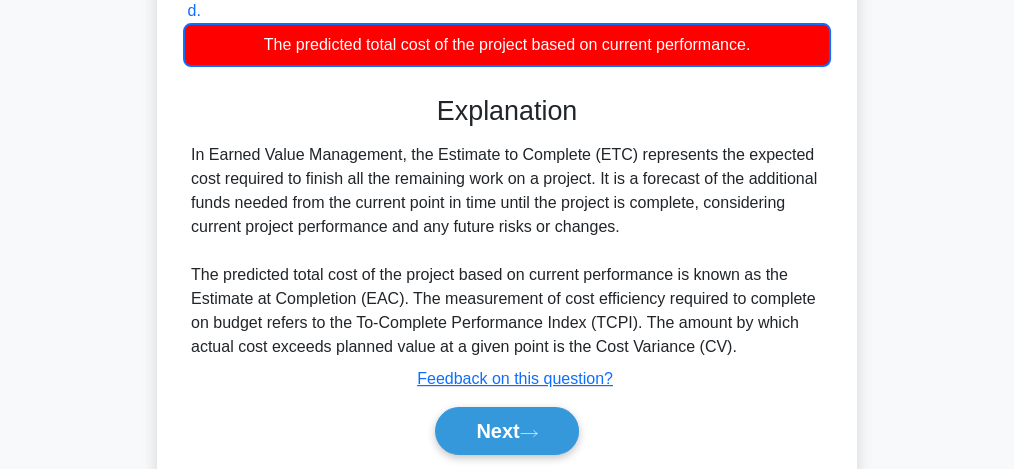 click on "c.
The expected cost to complete the remaining project work." at bounding box center (183, -63) 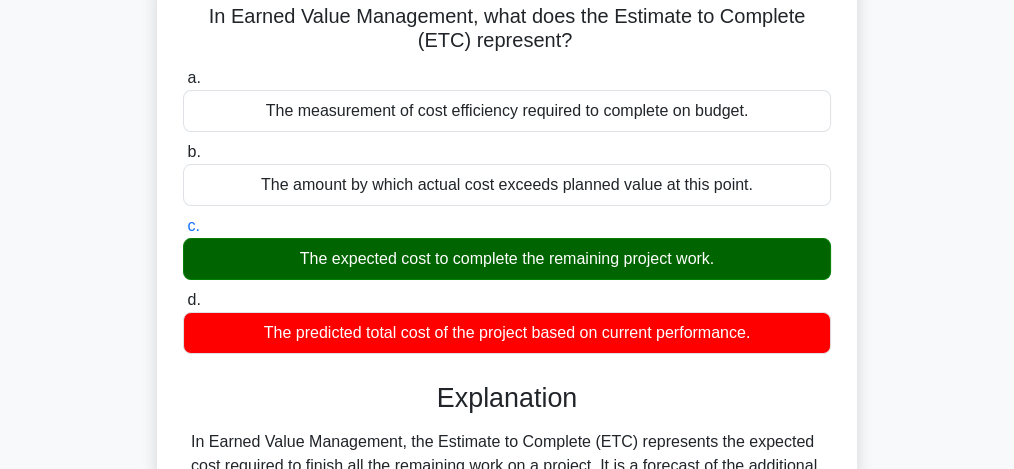 scroll, scrollTop: 138, scrollLeft: 0, axis: vertical 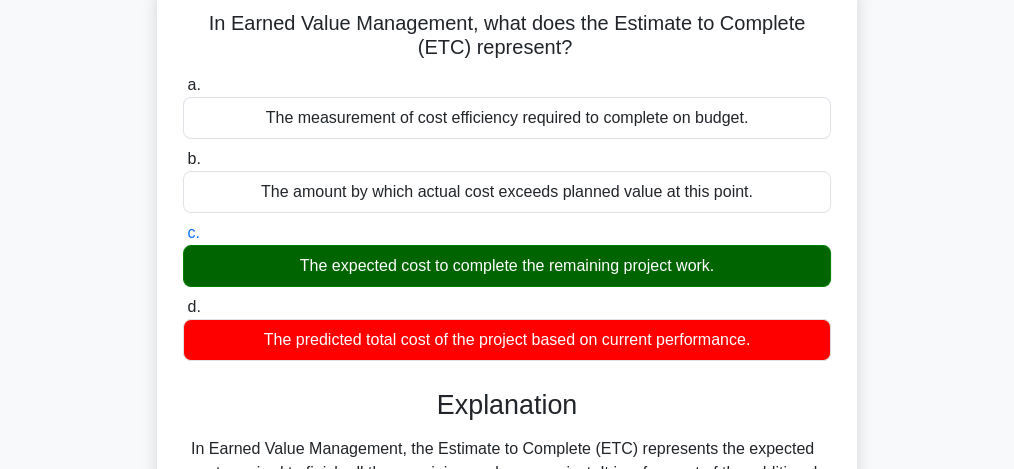 click on "b.
The amount by which actual cost exceeds planned value at this point." at bounding box center [183, 159] 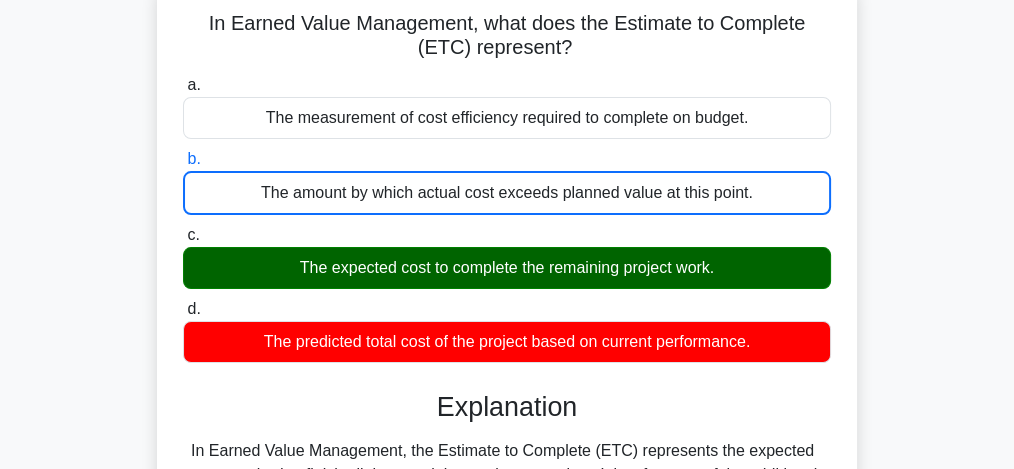 click on "c.
The expected cost to complete the remaining project work." at bounding box center (183, 235) 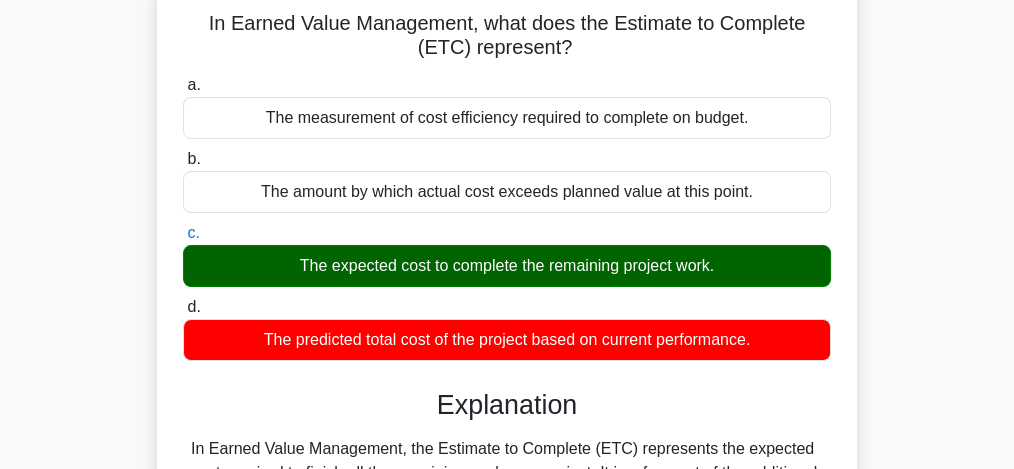 click on "d.
The predicted total cost of the project based on current performance." at bounding box center [183, 307] 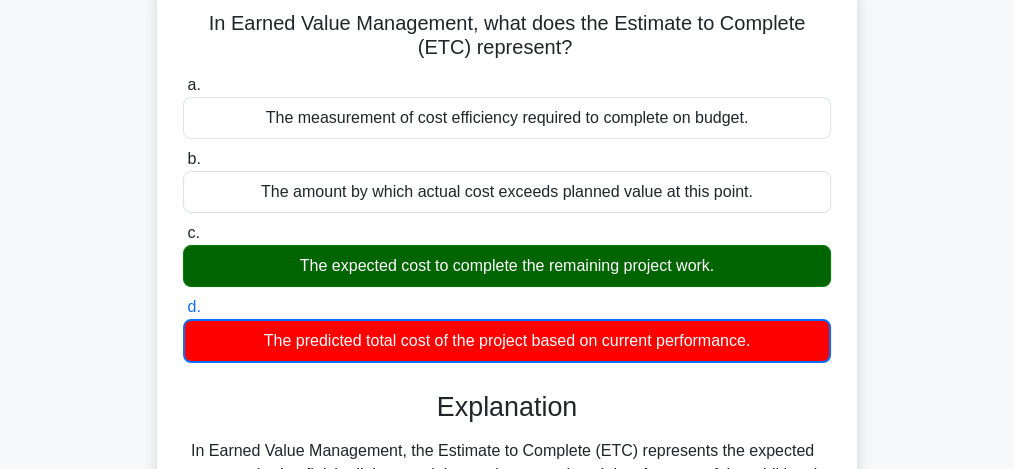 click on "a.
The measurement of cost efficiency required to complete on budget." at bounding box center [183, 85] 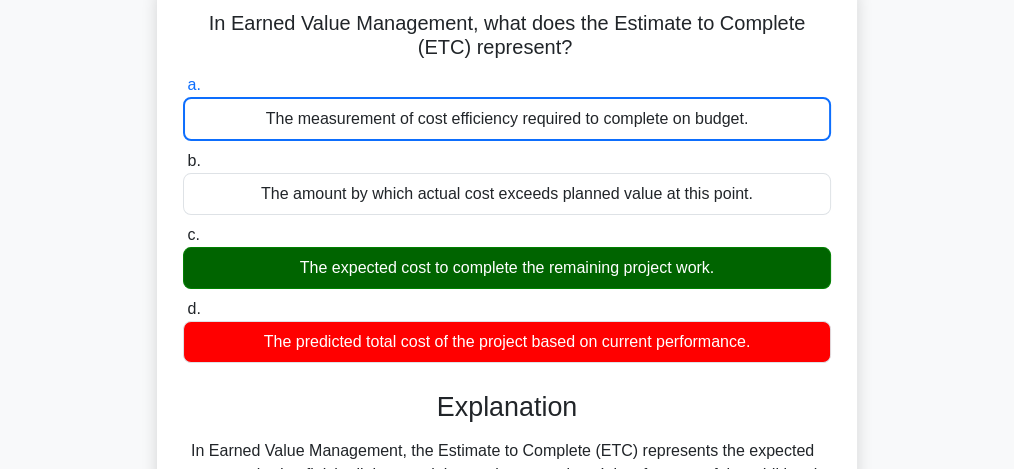 click on "b.
The amount by which actual cost exceeds planned value at this point." at bounding box center [183, 161] 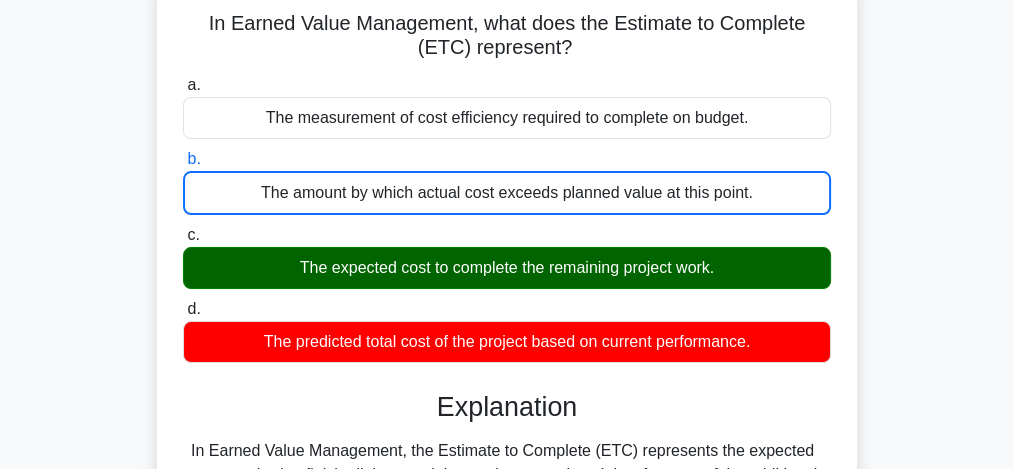 click on "c.
The expected cost to complete the remaining project work." at bounding box center [183, 235] 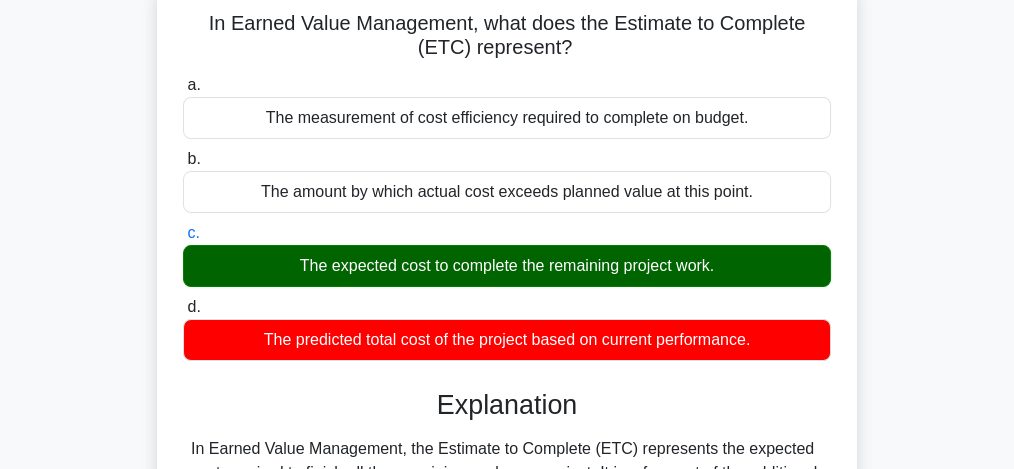click on "d.
The predicted total cost of the project based on current performance." at bounding box center [183, 307] 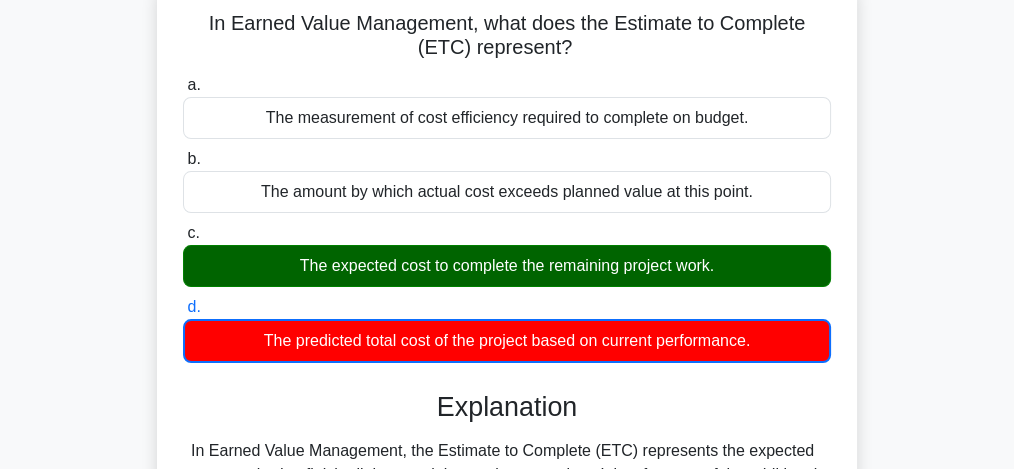 click on "a.
The measurement of cost efficiency required to complete on budget." at bounding box center (183, 85) 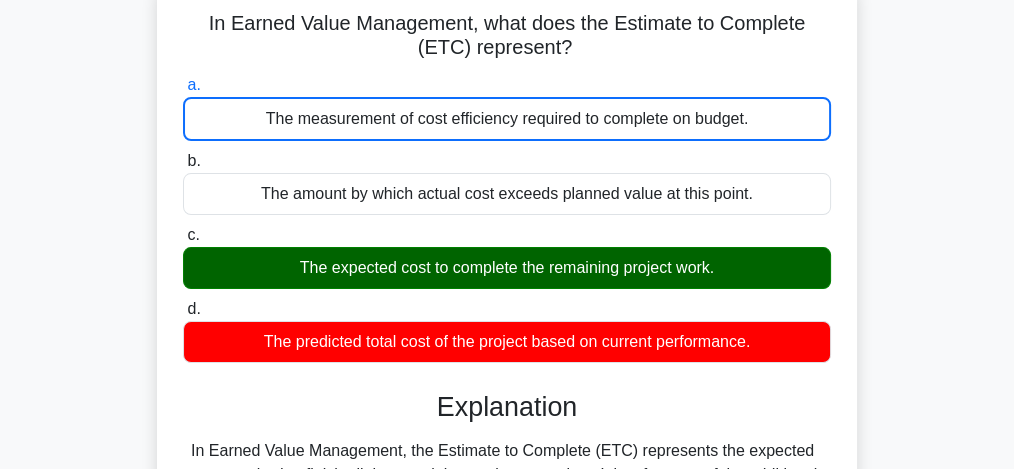 click on "b.
The amount by which actual cost exceeds planned value at this point." at bounding box center (183, 161) 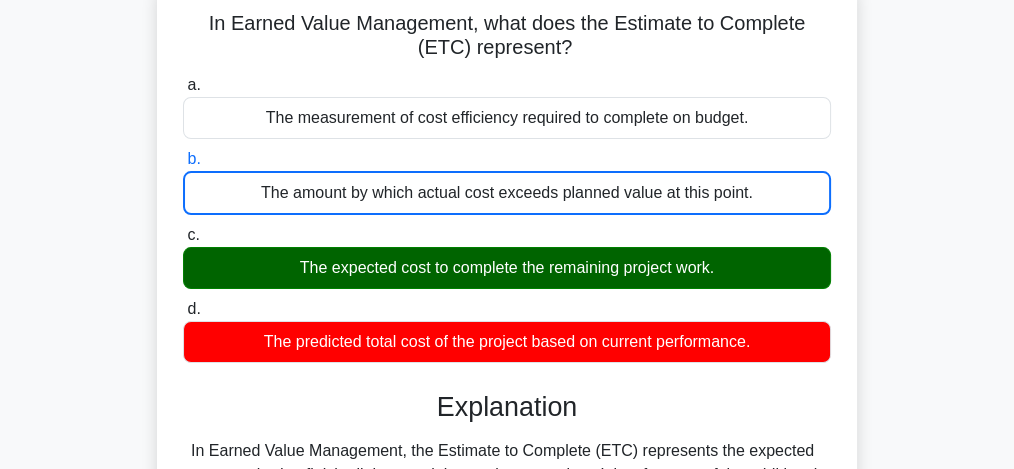 click on "c.
The expected cost to complete the remaining project work." at bounding box center [183, 235] 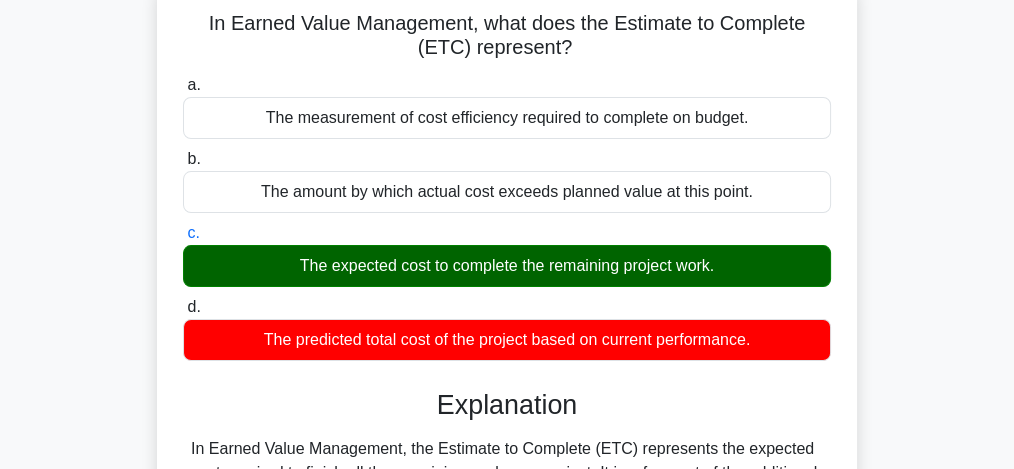 click on "d.
The predicted total cost of the project based on current performance." at bounding box center [183, 307] 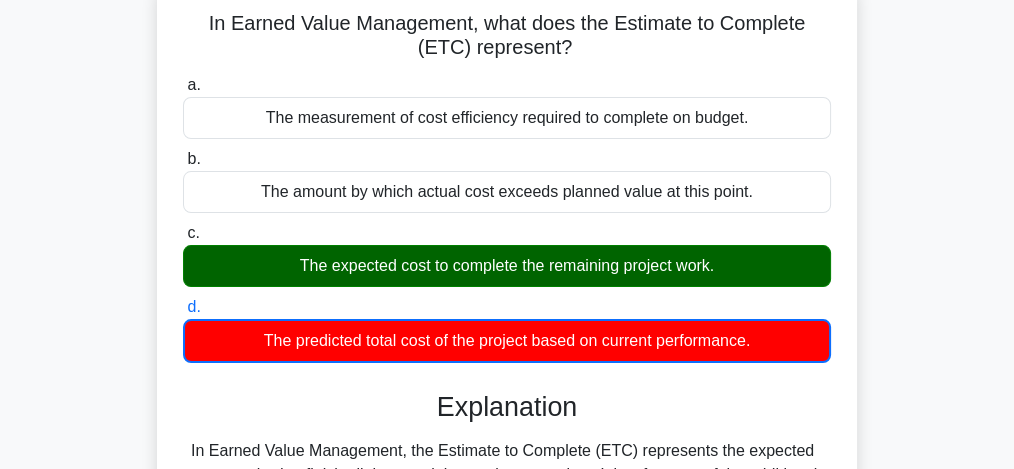click on "a.
The measurement of cost efficiency required to complete on budget." at bounding box center (183, 85) 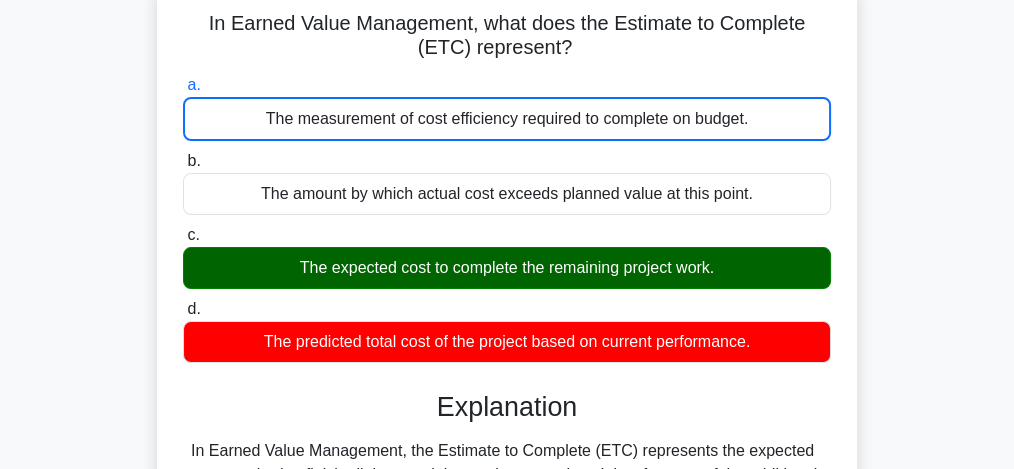 click on "b.
The amount by which actual cost exceeds planned value at this point." at bounding box center (183, 161) 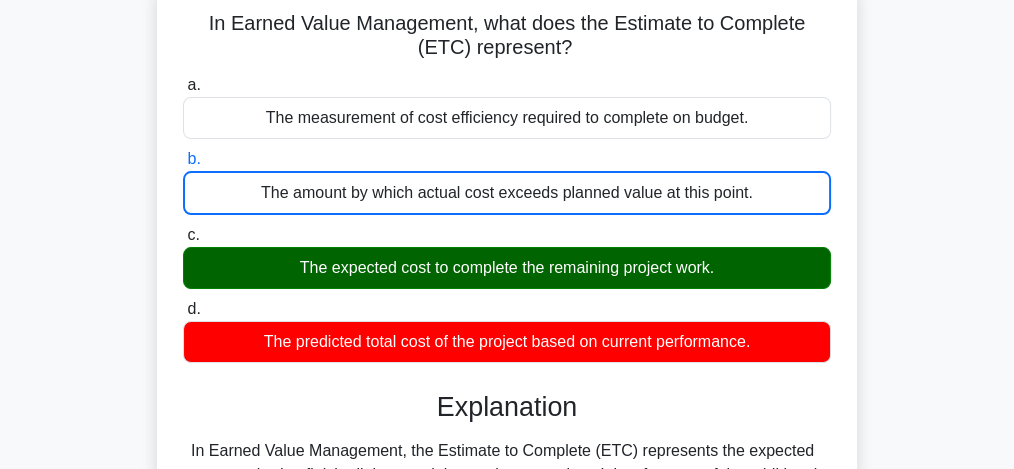 click on "c.
The expected cost to complete the remaining project work." at bounding box center (183, 235) 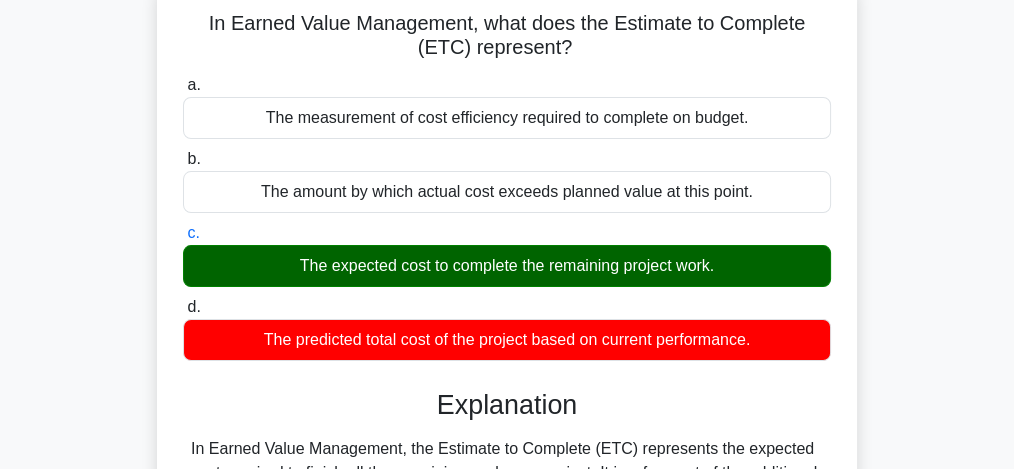 scroll, scrollTop: 548, scrollLeft: 0, axis: vertical 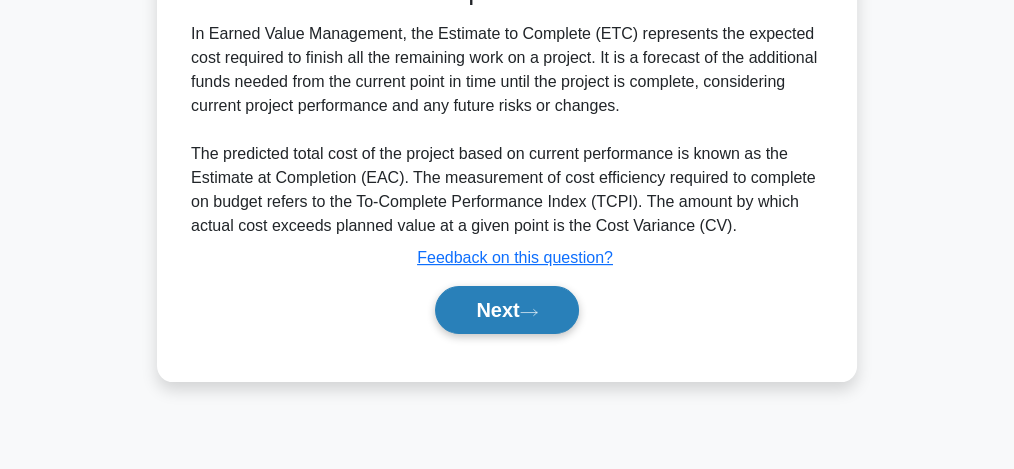 click on "Next" at bounding box center [506, 310] 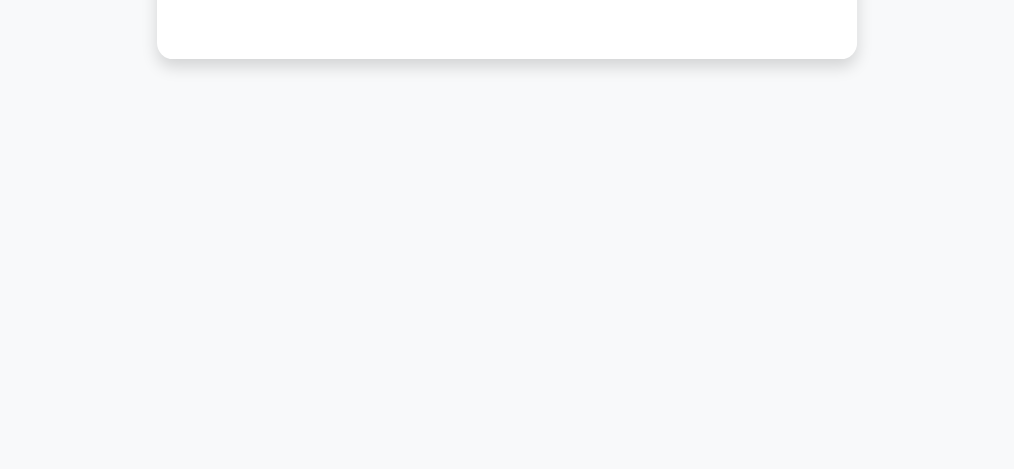 scroll, scrollTop: 138, scrollLeft: 0, axis: vertical 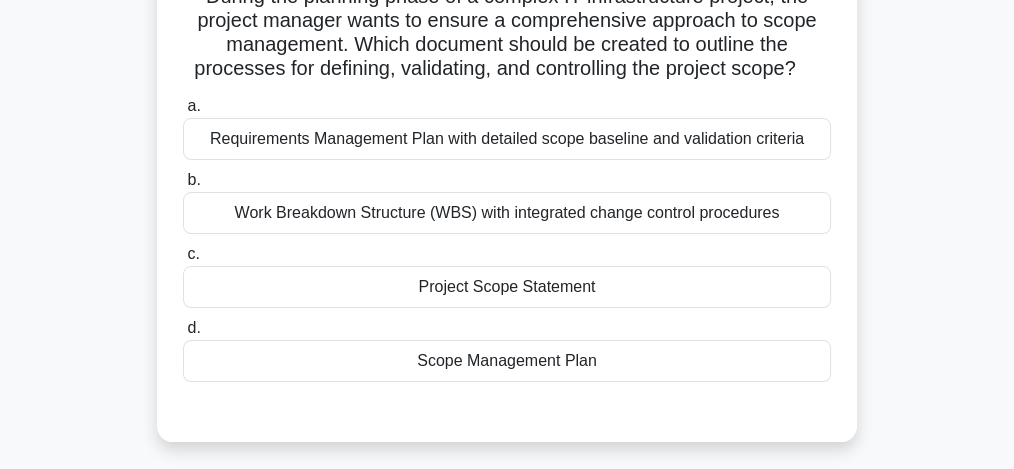 click on "Scope Management Plan" at bounding box center (507, 361) 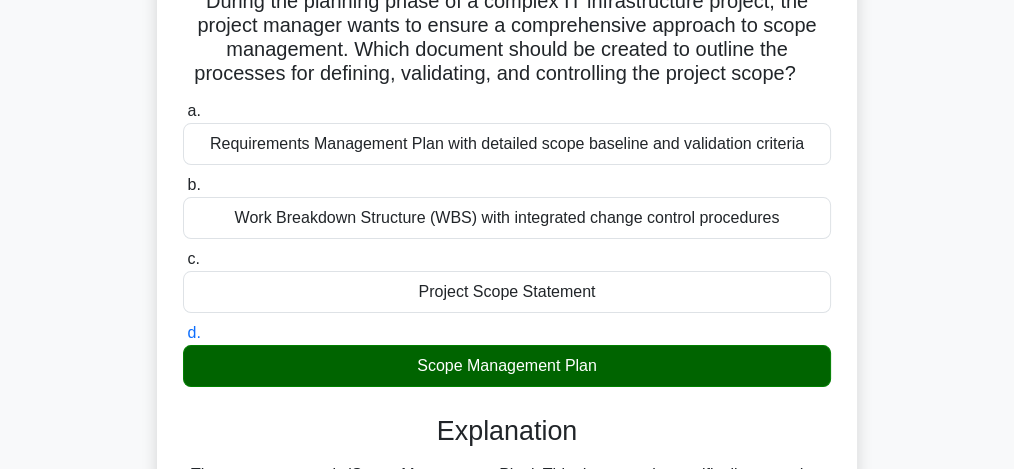 scroll, scrollTop: 570, scrollLeft: 0, axis: vertical 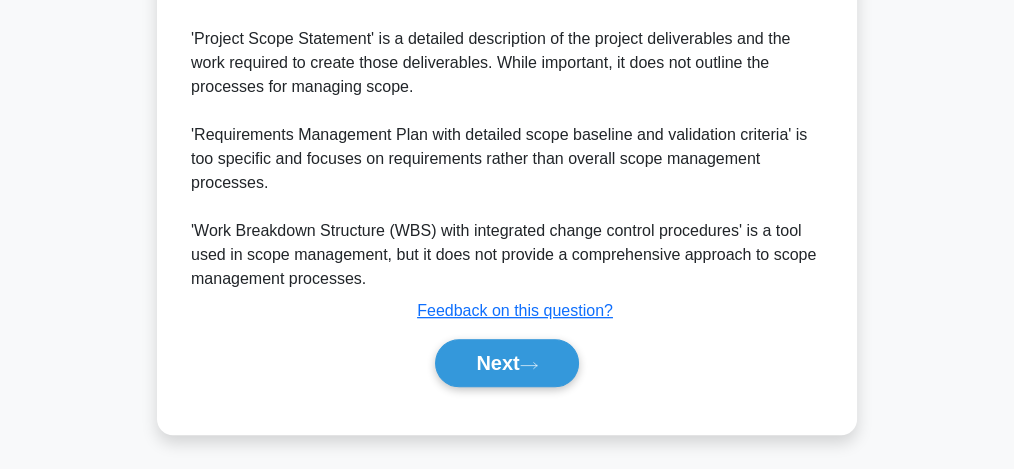 click on "The correct answer is 'Scope Management Plan'. This document is specifically created during the planning phase to outline the processes for defining, validating, and controlling the project scope throughout the project lifecycle. It is a crucial component of the project management plan and addresses how scope will be defined, developed, monitored, controlled, and verified. The Scope Management Plan includes: 1. How the project and product scope will be defined 2. How the Work Breakdown Structure (WBS) will be created and approved 3. How the project deliverables will be accepted 4. How change requests will be processed and integrated into the scope The other options are incorrect for the following reasons: 'Project Scope Statement' is a detailed description of the project deliverables and the work required to create those deliverables. While important, it does not outline the processes for managing scope." at bounding box center (507, -9) 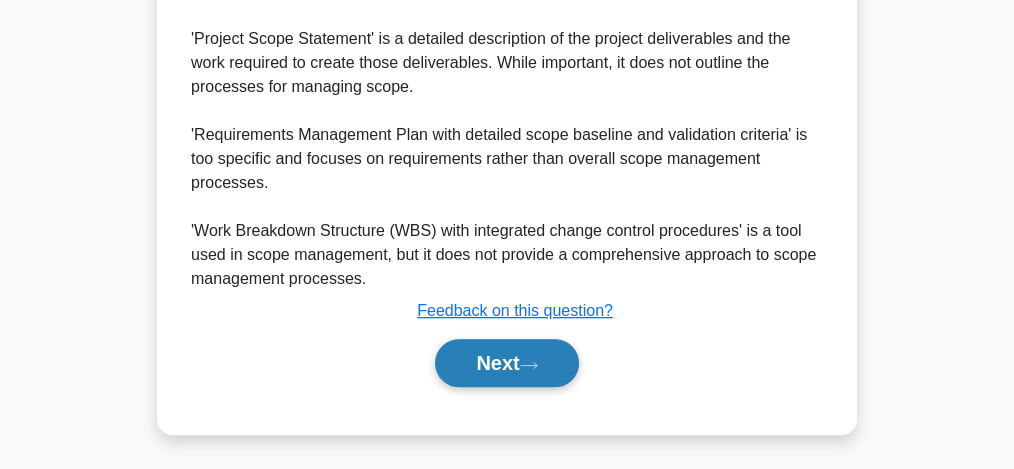 click on "Next" at bounding box center (506, 363) 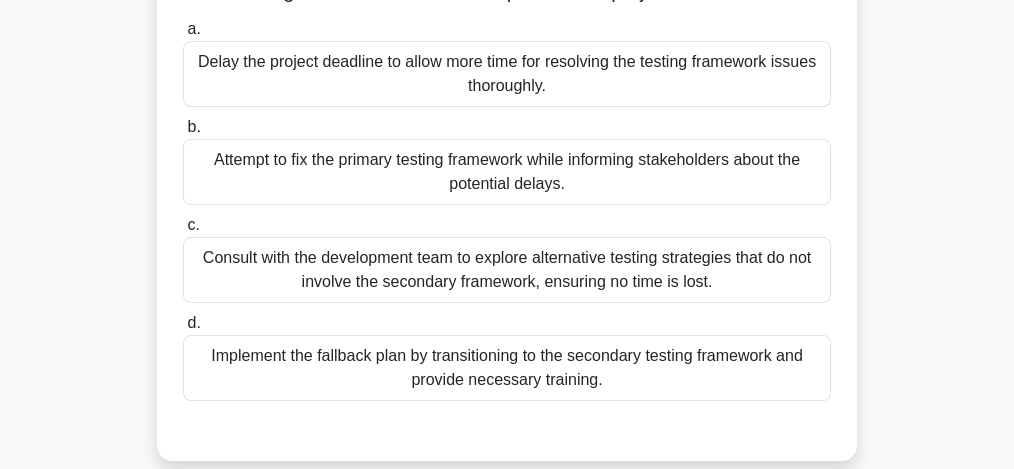 scroll, scrollTop: 293, scrollLeft: 0, axis: vertical 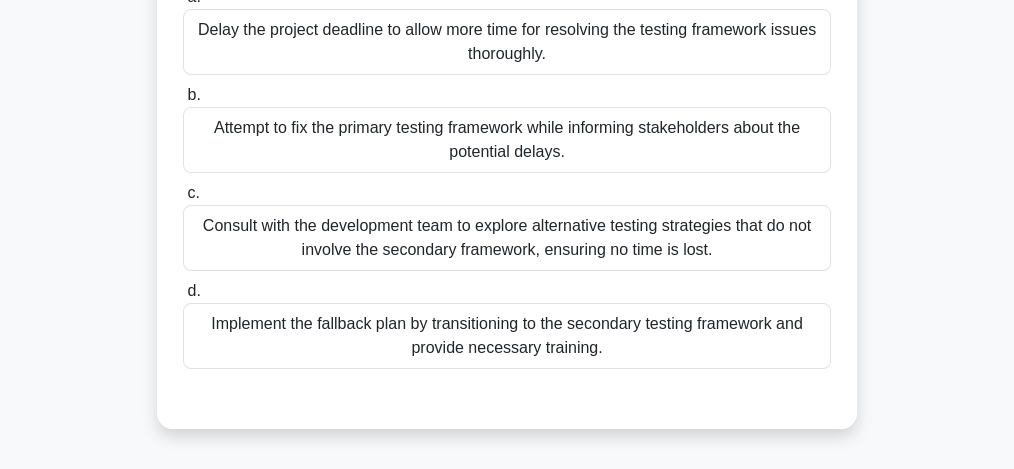 click on "Consult with the development team to explore alternative testing strategies that do not involve the secondary framework, ensuring no time is lost." at bounding box center [507, 238] 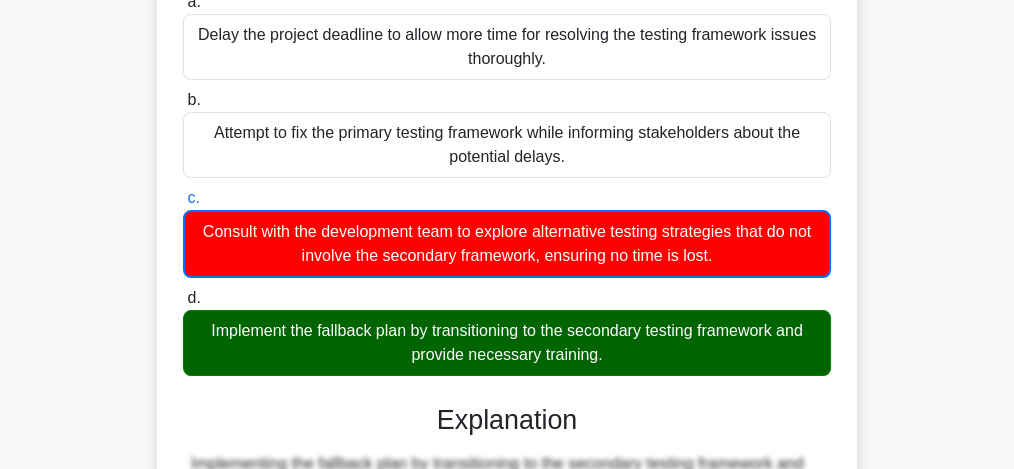 click on "d.
Implement the fallback plan by transitioning to the secondary testing framework and provide necessary training." at bounding box center (183, 298) 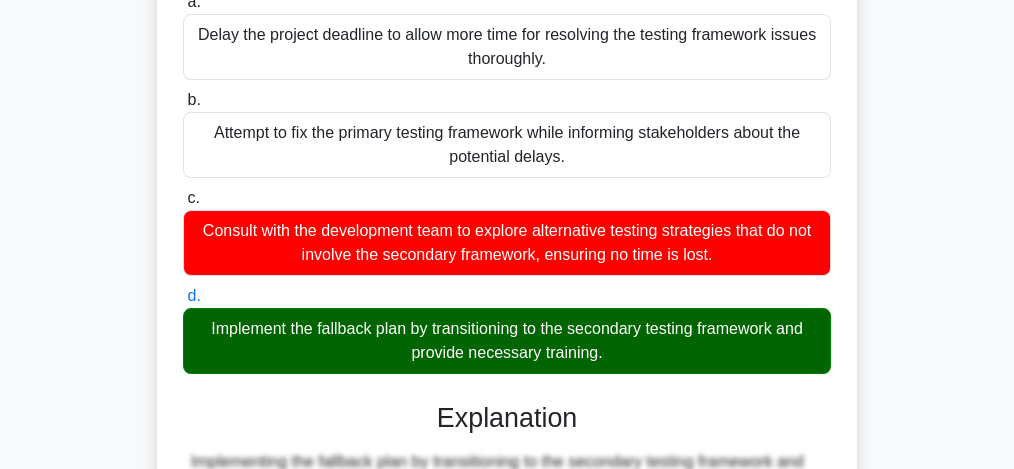 click on "a.
Delay the project deadline to allow more time for resolving the testing framework issues thoroughly." at bounding box center [183, 2] 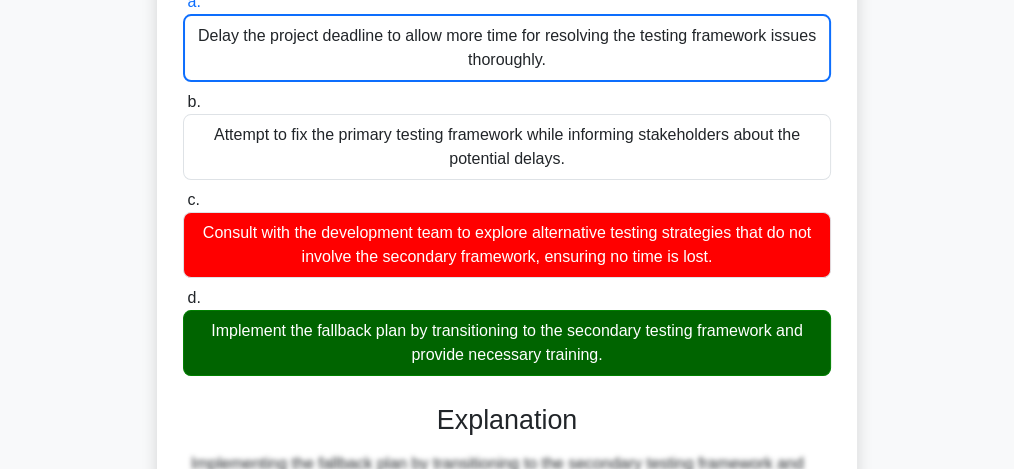 scroll, scrollTop: 292, scrollLeft: 0, axis: vertical 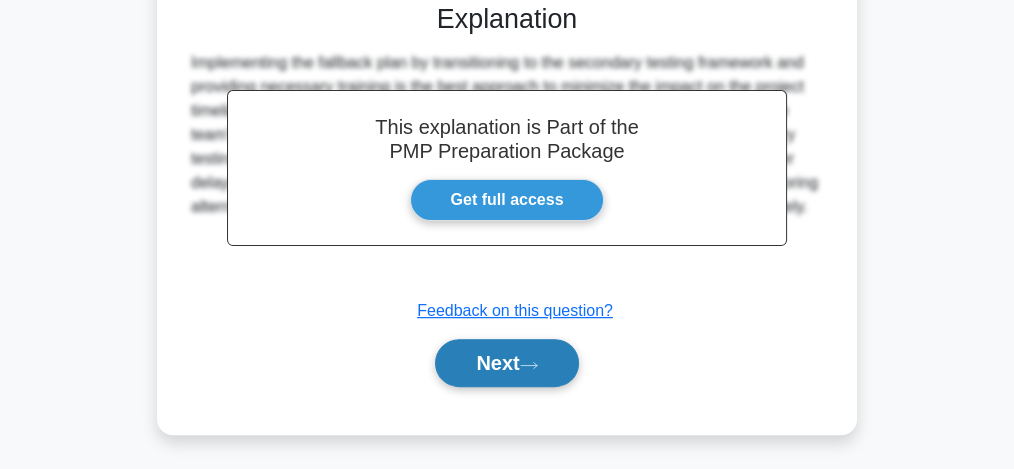 click on "Next" at bounding box center [506, 363] 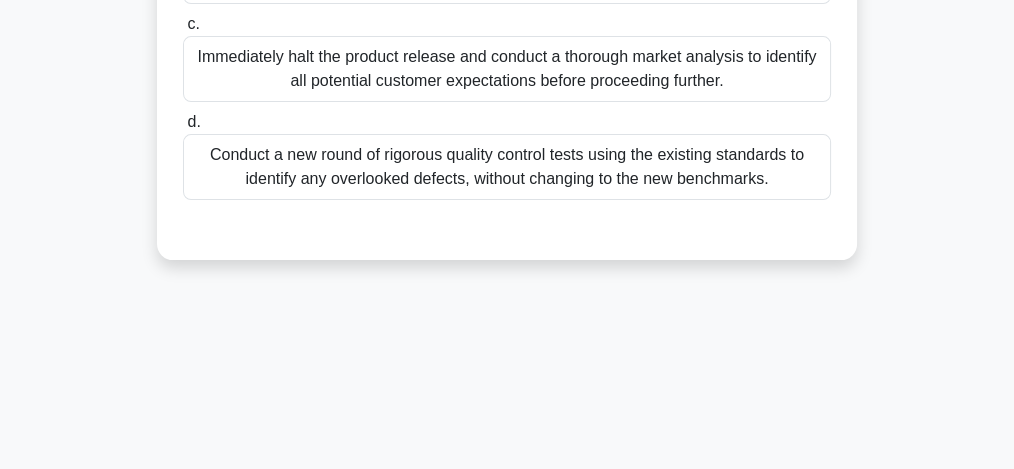 scroll, scrollTop: 611, scrollLeft: 0, axis: vertical 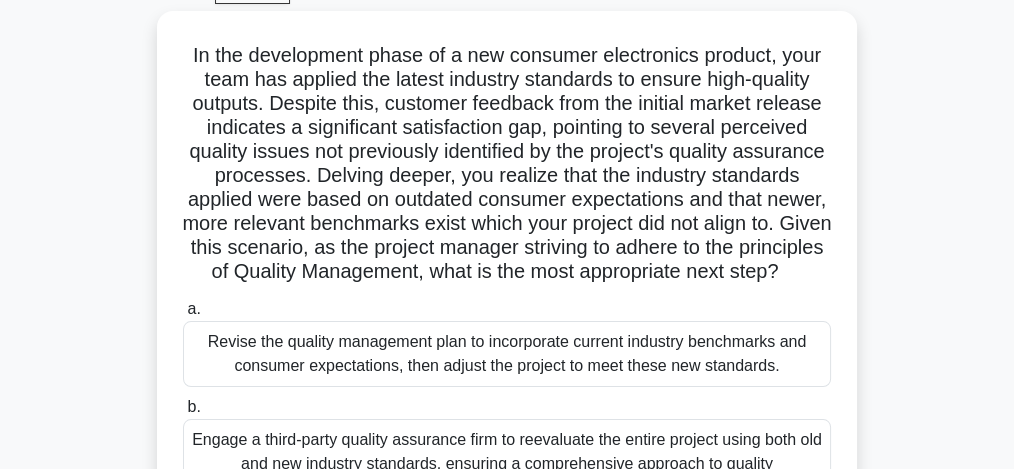 click on "In the development phase of a new consumer electronics product, your team has applied the latest industry standards to ensure high-quality outputs. Despite this, customer feedback from the initial market release indicates a significant satisfaction gap, pointing to several perceived quality issues not previously identified by the project's quality assurance processes. Delving deeper, you realize that the industry standards applied were based on outdated consumer expectations and that newer, more relevant benchmarks exist which your project did not align to. Given this scenario, as the project manager striving to adhere to the principles of Quality Management, what is the most appropriate next step?
.spinner_0XTQ{transform-origin:center;animation:spinner_y6GP .75s linear infinite}@keyframes spinner_y6GP{100%{transform:rotate(360deg)}}
a. b. c." at bounding box center (507, 400) 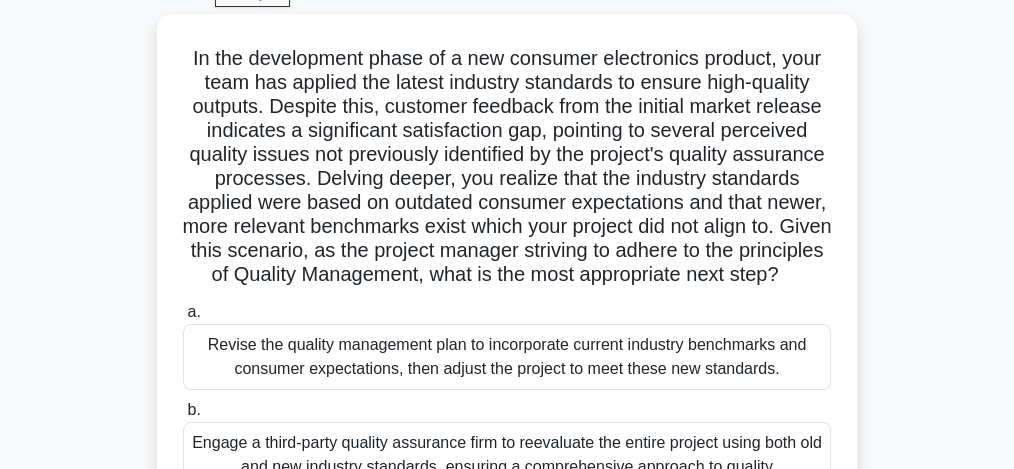 scroll, scrollTop: 106, scrollLeft: 0, axis: vertical 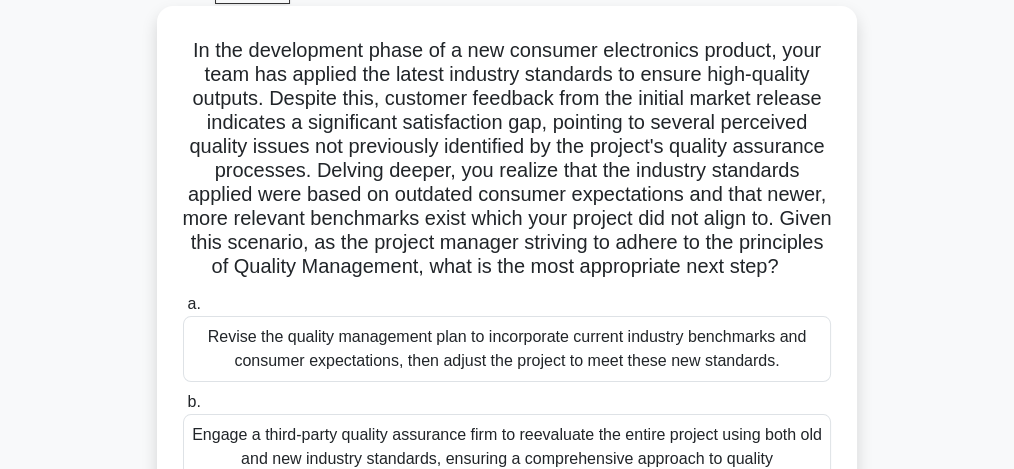 click on "In the development phase of a new consumer electronics product, your team has applied the latest industry standards to ensure high-quality outputs. Despite this, customer feedback from the initial market release indicates a significant satisfaction gap, pointing to several perceived quality issues not previously identified by the project's quality assurance processes. Delving deeper, you realize that the industry standards applied were based on outdated consumer expectations and that newer, more relevant benchmarks exist which your project did not align to. Given this scenario, as the project manager striving to adhere to the principles of Quality Management, what is the most appropriate next step?
.spinner_0XTQ{transform-origin:center;animation:spinner_y6GP .75s linear infinite}@keyframes spinner_y6GP{100%{transform:rotate(360deg)}}" at bounding box center (507, 159) 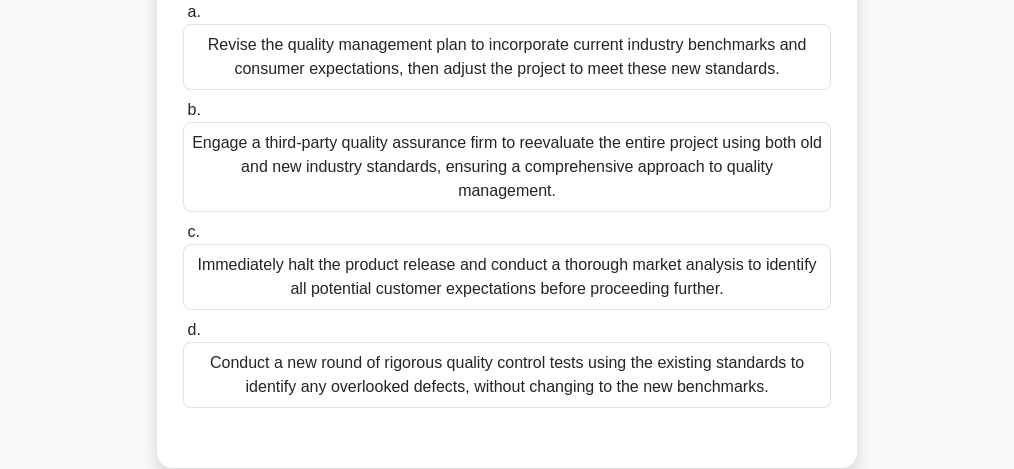 scroll, scrollTop: 400, scrollLeft: 0, axis: vertical 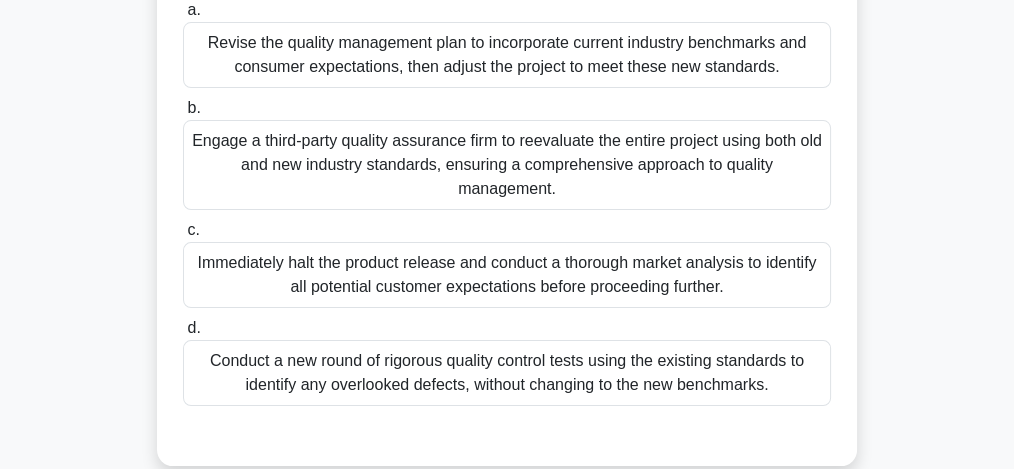 click on "Revise the quality management plan to incorporate current industry benchmarks and consumer expectations, then adjust the project to meet these new standards." at bounding box center (507, 55) 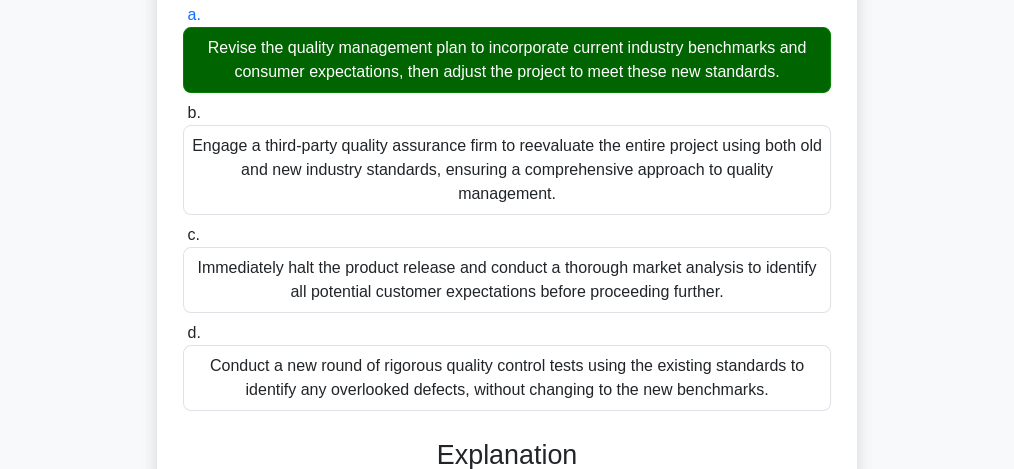 click on "b.
Engage a third-party quality assurance firm to reevaluate the entire project using both old and new industry standards, ensuring a comprehensive approach to quality management." at bounding box center [183, 113] 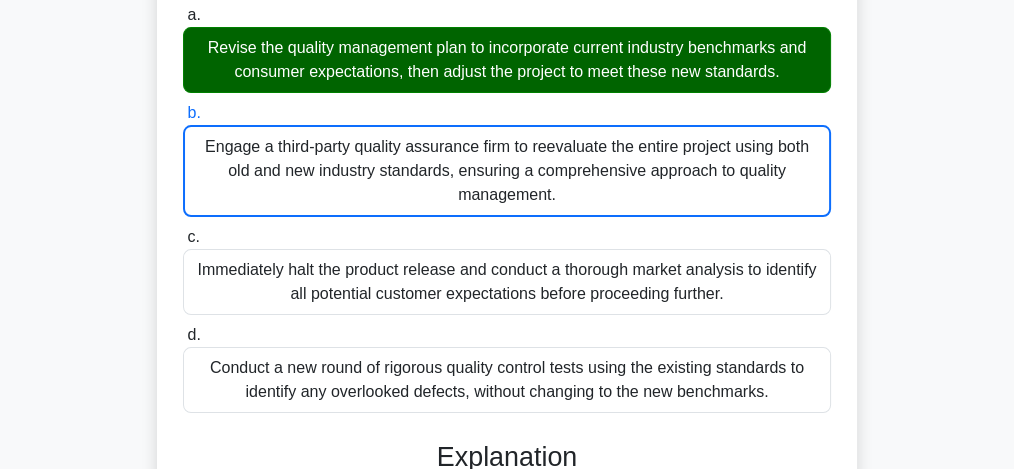 click on "c.
Immediately halt the product release and conduct a thorough market analysis to identify all potential customer expectations before proceeding further." at bounding box center [183, 237] 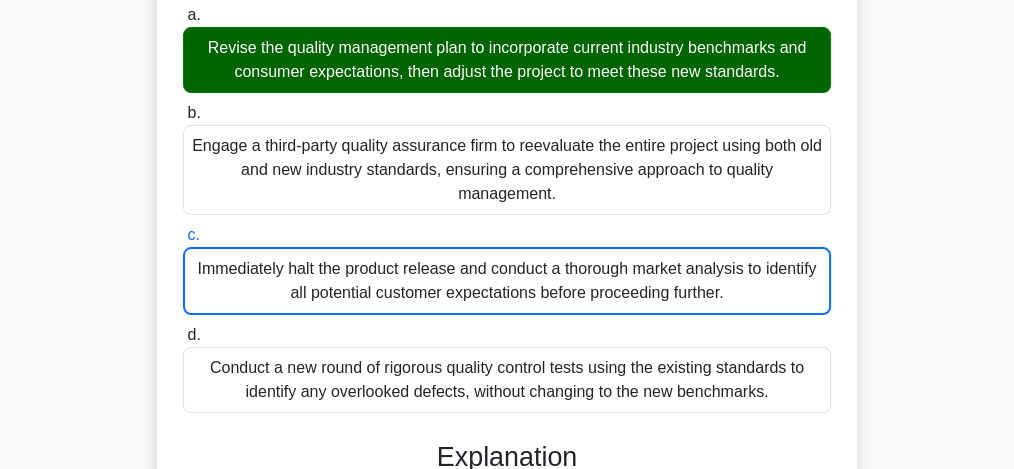 click on "d.
Conduct a new round of rigorous quality control tests using the existing standards to identify any overlooked defects, without changing to the new benchmarks." at bounding box center [183, 335] 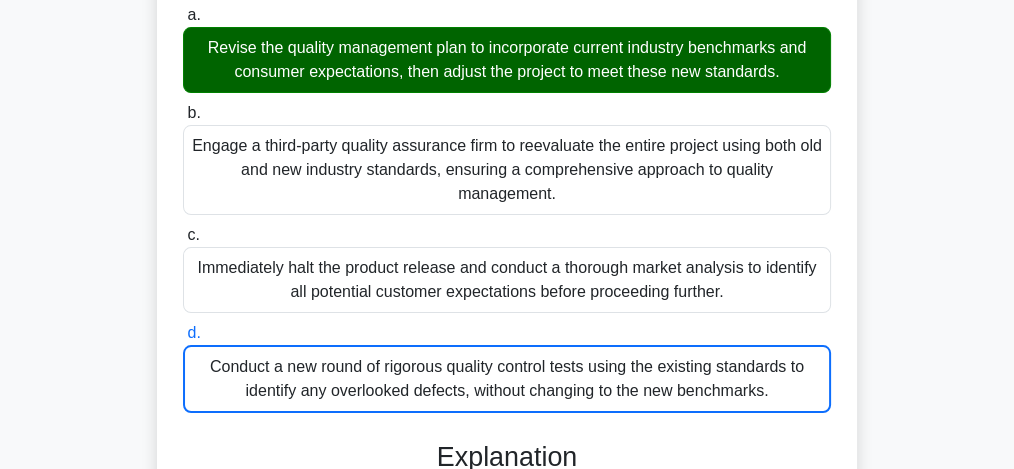 click on "a.
Revise the quality management plan to incorporate current industry benchmarks and consumer expectations, then adjust the project to meet these new standards." at bounding box center [183, 15] 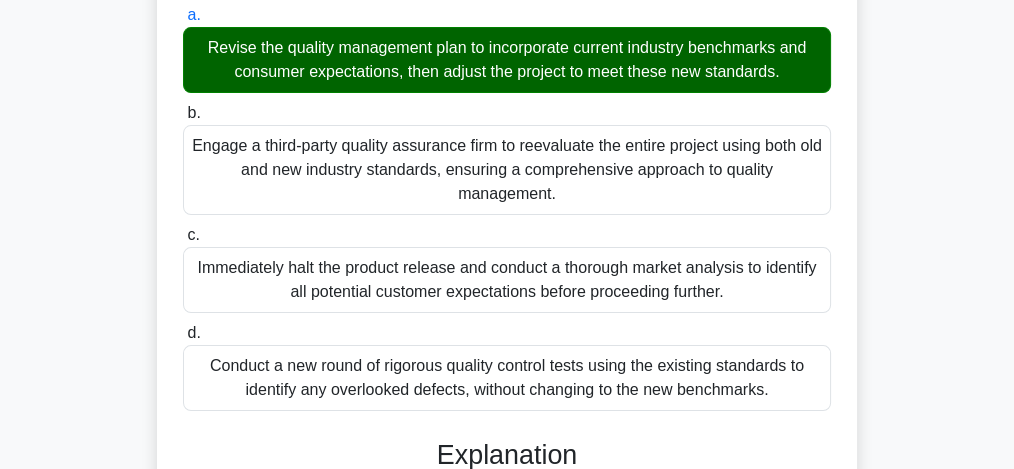 scroll, scrollTop: 810, scrollLeft: 0, axis: vertical 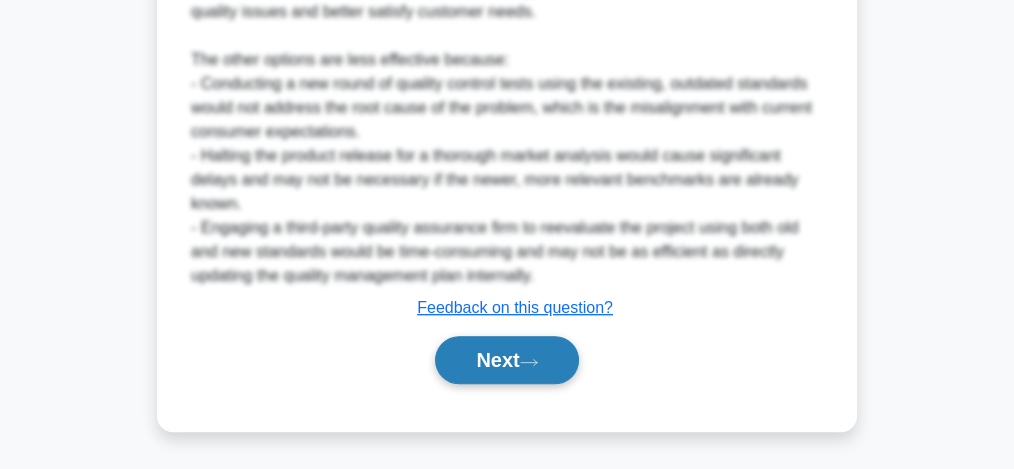 click on "Next" at bounding box center (506, 360) 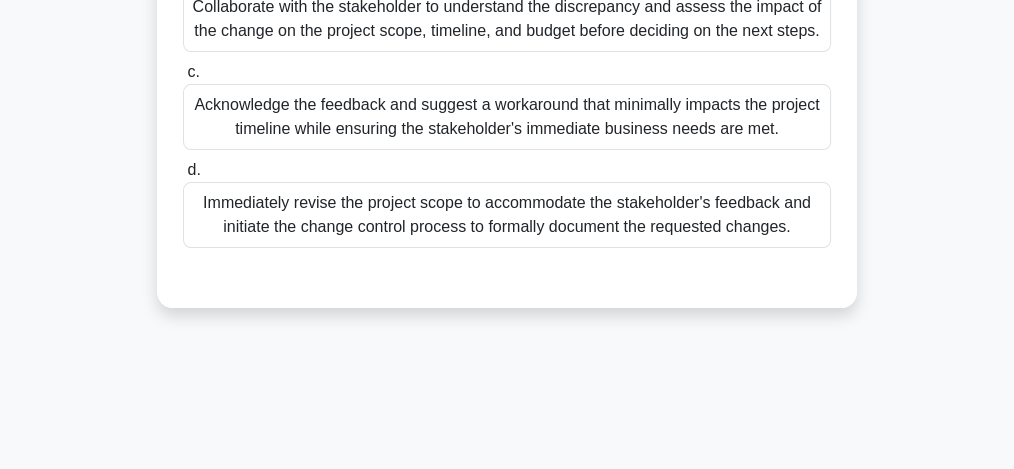 scroll, scrollTop: 611, scrollLeft: 0, axis: vertical 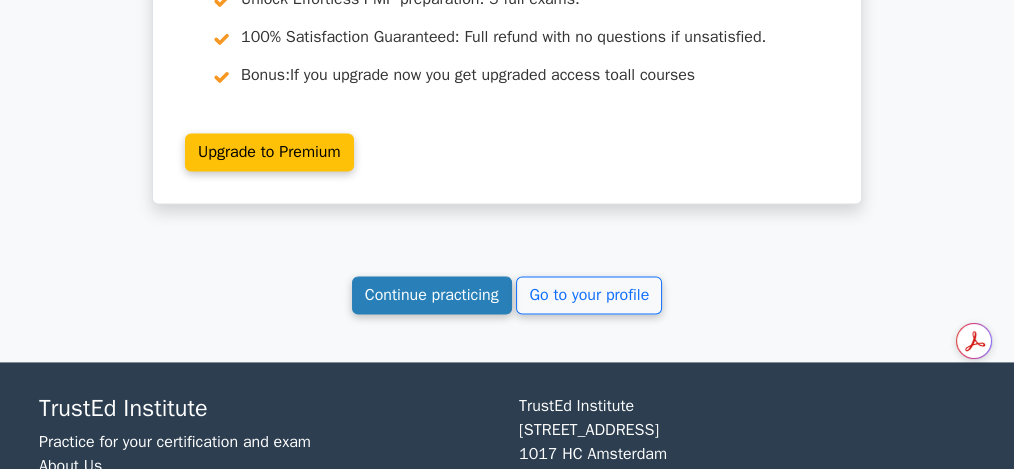 click on "Continue practicing" at bounding box center [432, 295] 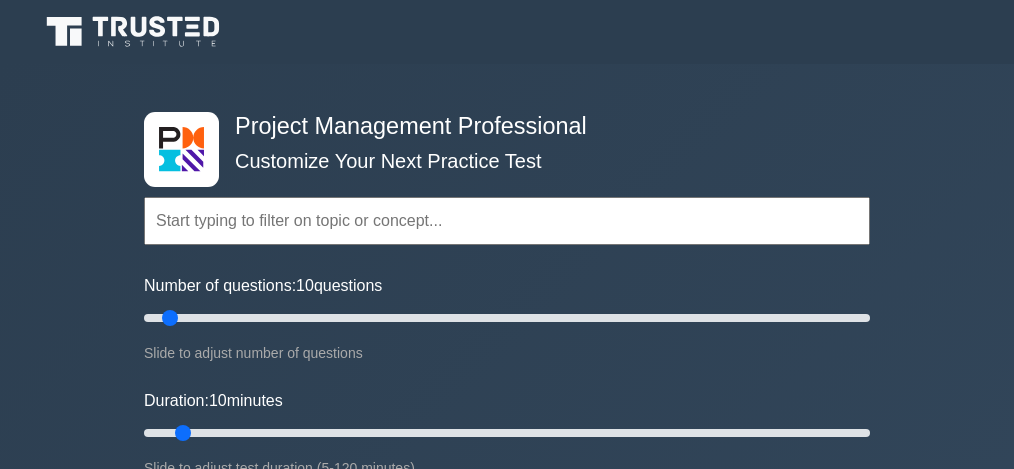 scroll, scrollTop: 0, scrollLeft: 0, axis: both 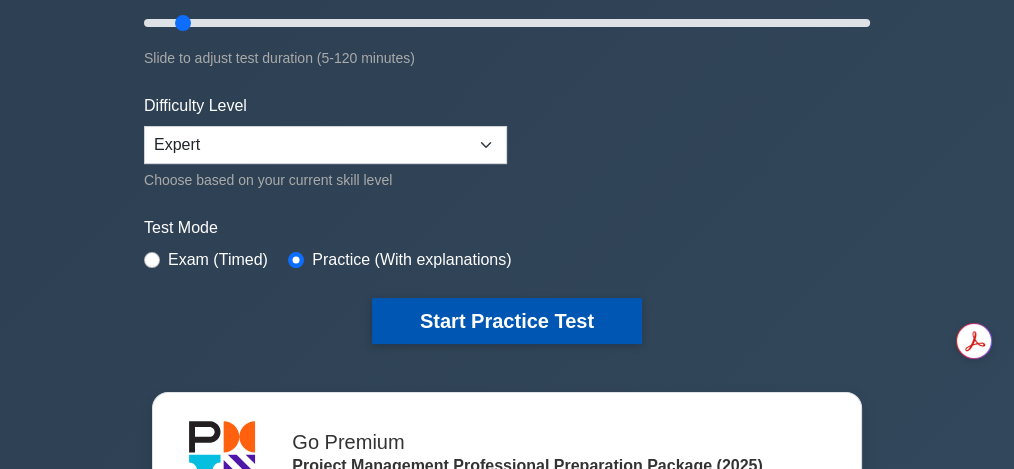 click on "Start Practice Test" at bounding box center (507, 321) 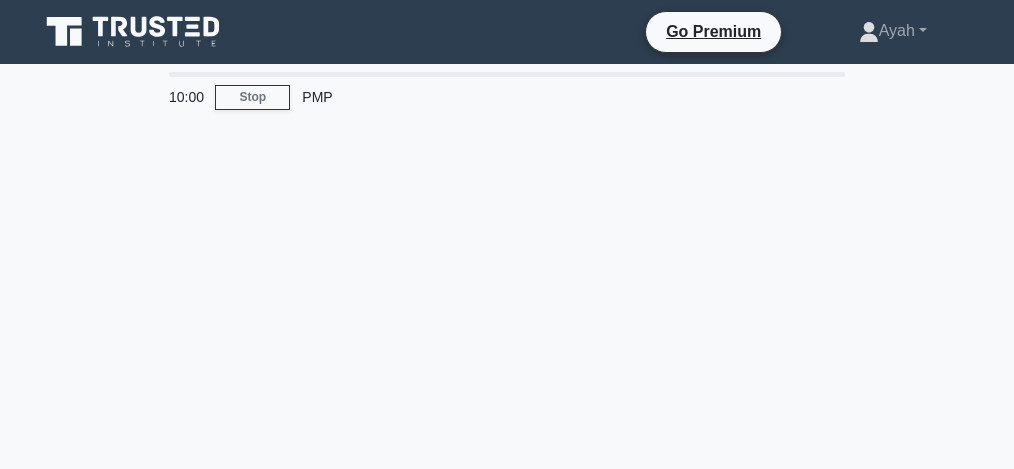 scroll, scrollTop: 0, scrollLeft: 0, axis: both 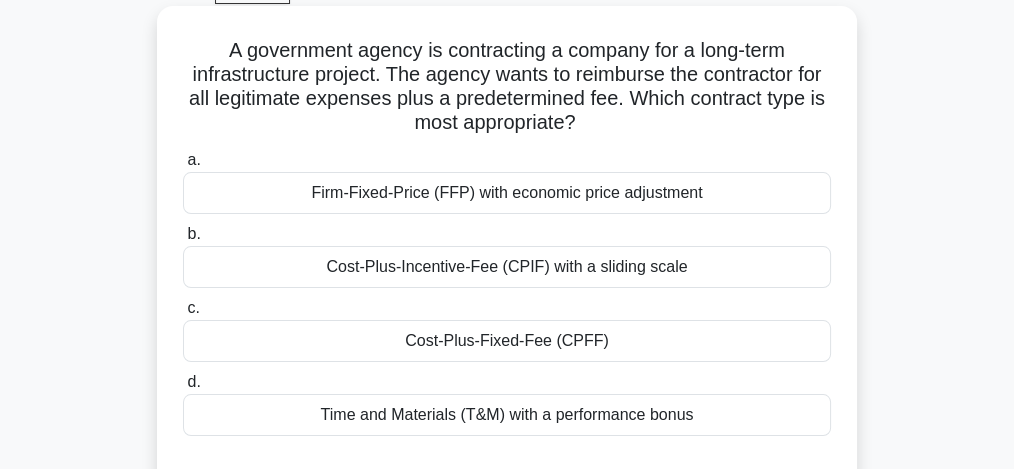 click on "Cost-Plus-Fixed-Fee (CPFF)" at bounding box center (507, 341) 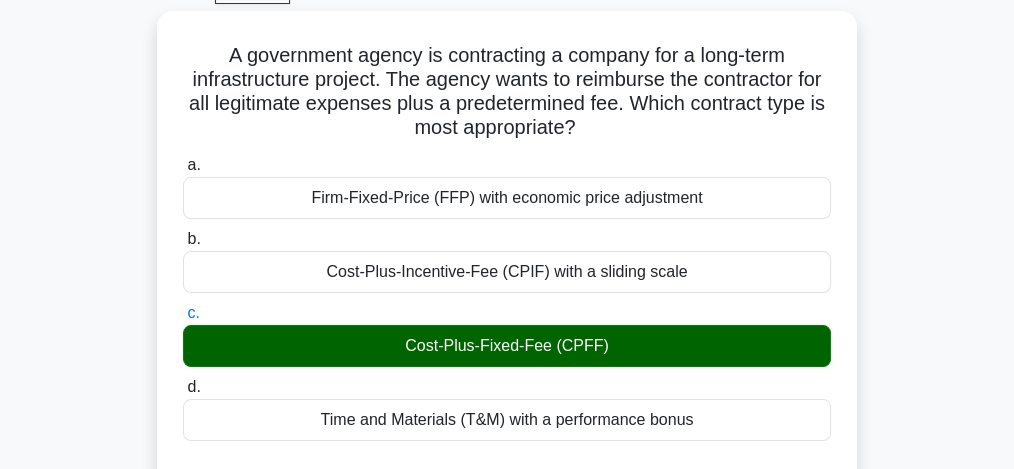 scroll, scrollTop: 516, scrollLeft: 0, axis: vertical 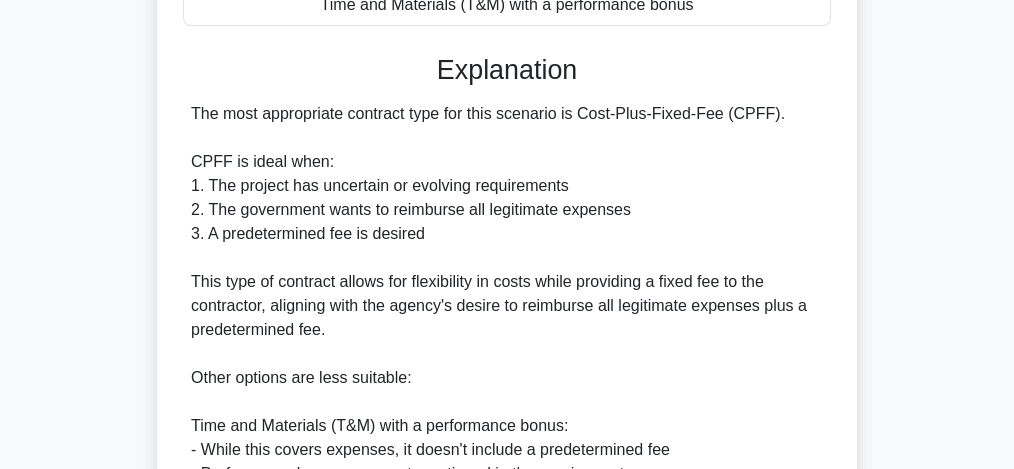 drag, startPoint x: 393, startPoint y: 210, endPoint x: 460, endPoint y: 211, distance: 67.00746 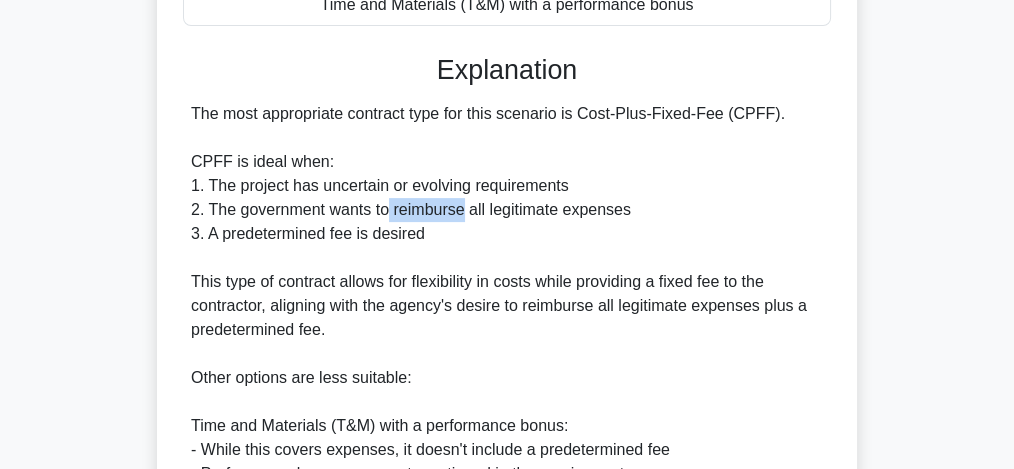 drag, startPoint x: 460, startPoint y: 211, endPoint x: 387, endPoint y: 207, distance: 73.109505 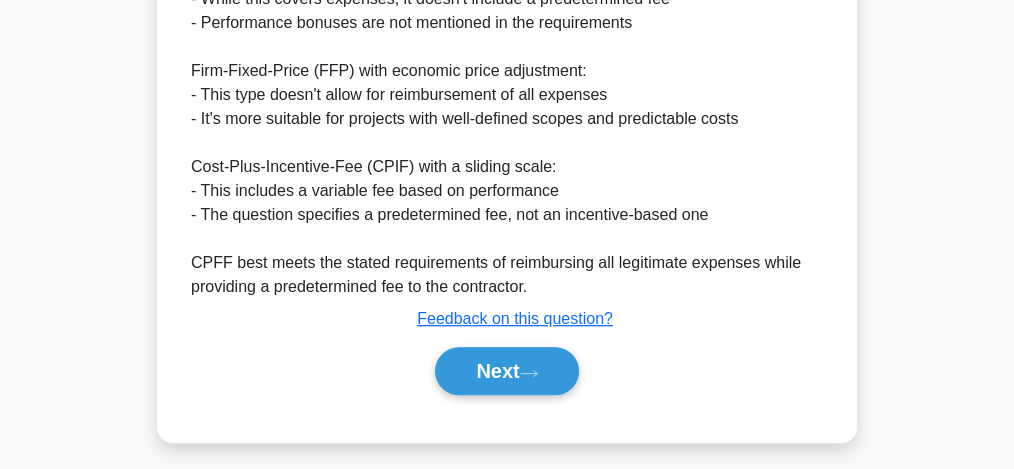 scroll, scrollTop: 975, scrollLeft: 0, axis: vertical 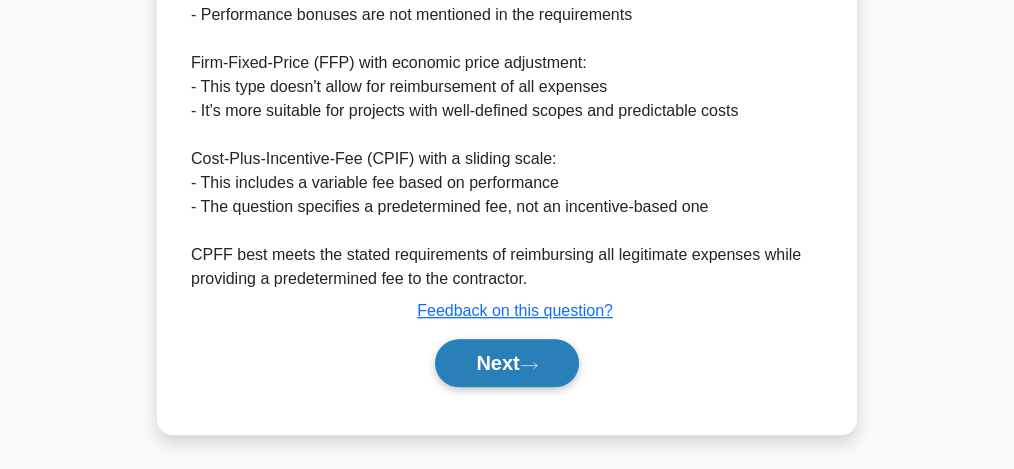 click on "Next" at bounding box center (506, 363) 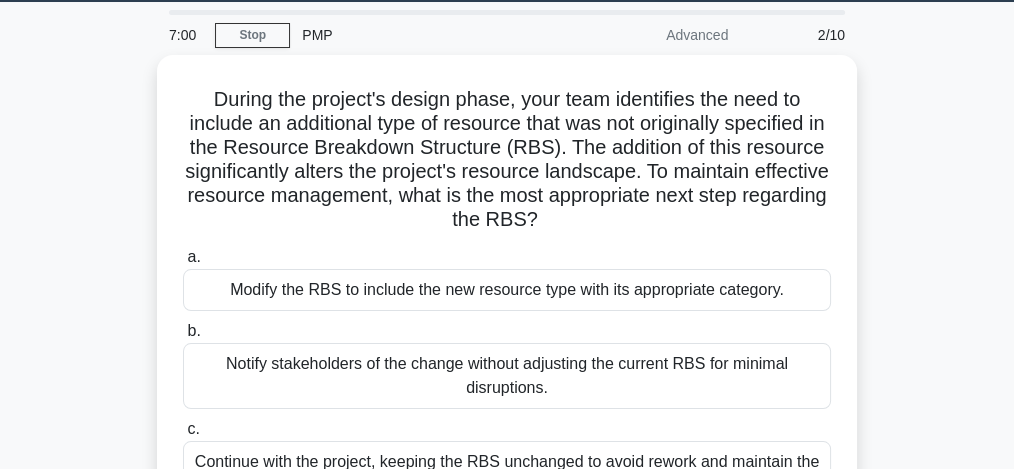 scroll, scrollTop: 51, scrollLeft: 0, axis: vertical 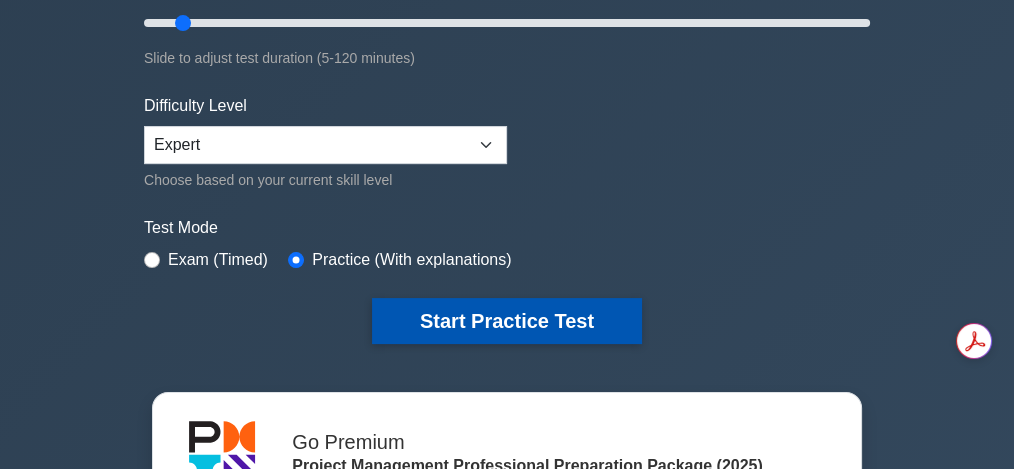 click on "Start Practice Test" at bounding box center [507, 321] 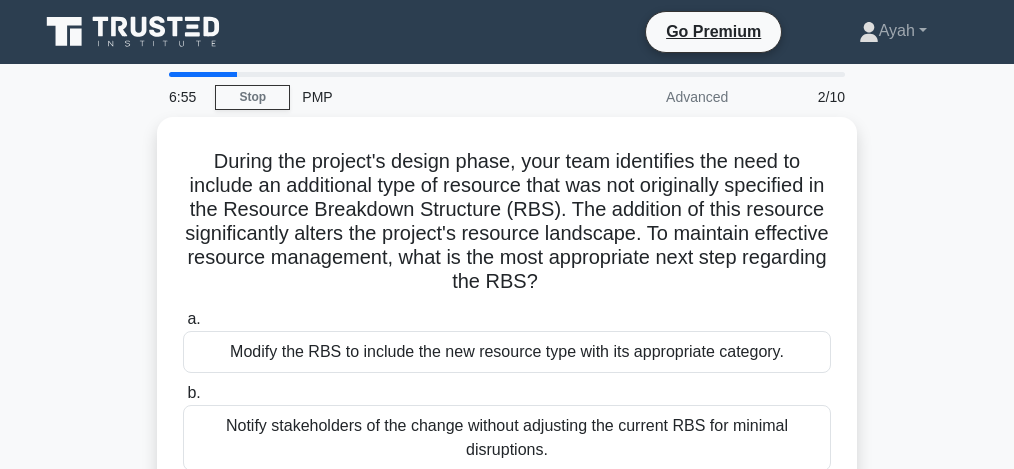 scroll, scrollTop: 0, scrollLeft: 0, axis: both 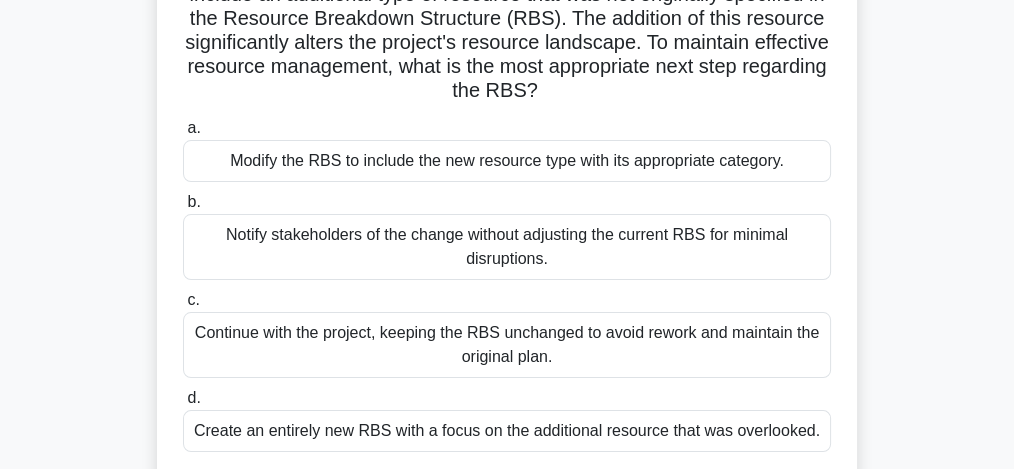 click on "During the project's design phase, your team identifies the need to include an additional type of resource that was not originally specified in the Resource Breakdown Structure (RBS). The addition of this resource significantly alters the project's resource landscape. To maintain effective resource management, what is the most appropriate next step regarding the RBS?
.spinner_0XTQ{transform-origin:center;animation:spinner_y6GP .75s linear infinite}@keyframes spinner_y6GP{100%{transform:rotate(360deg)}}" at bounding box center [507, 31] 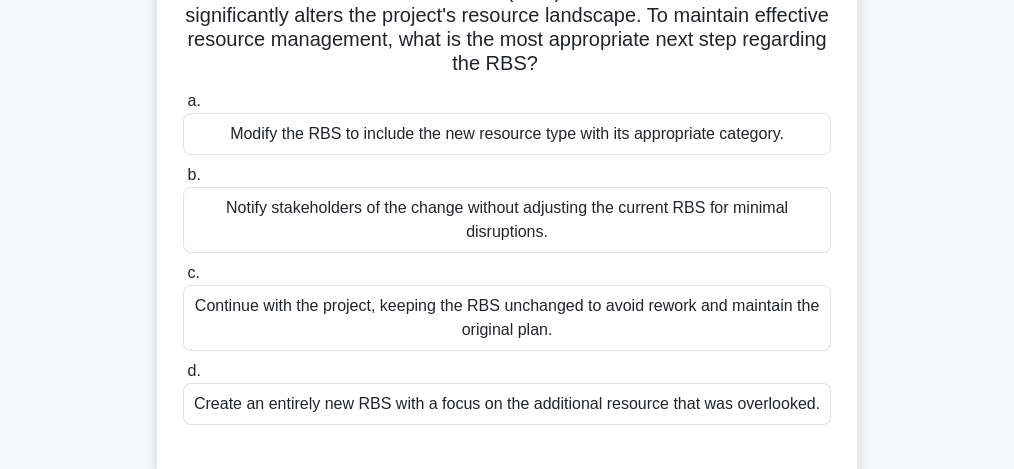 click on "Modify the RBS to include the new resource type with its appropriate category." at bounding box center (507, 134) 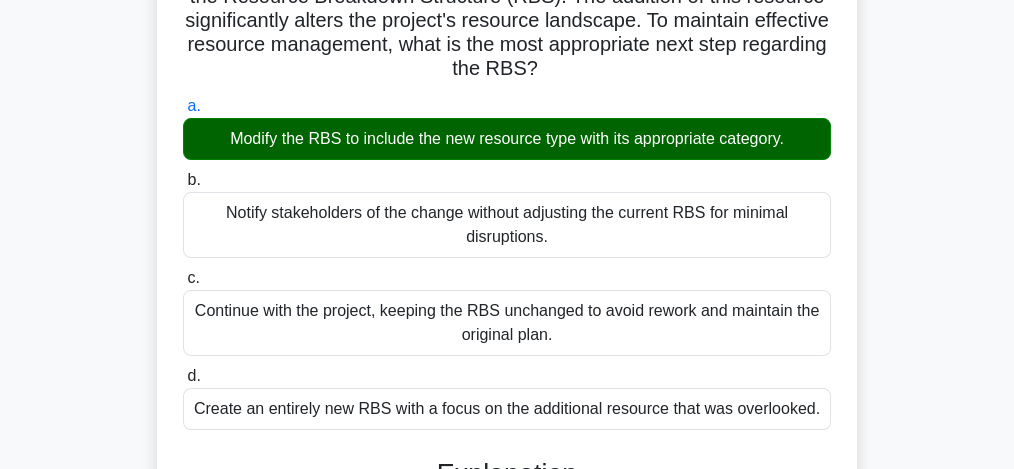 scroll, scrollTop: 623, scrollLeft: 0, axis: vertical 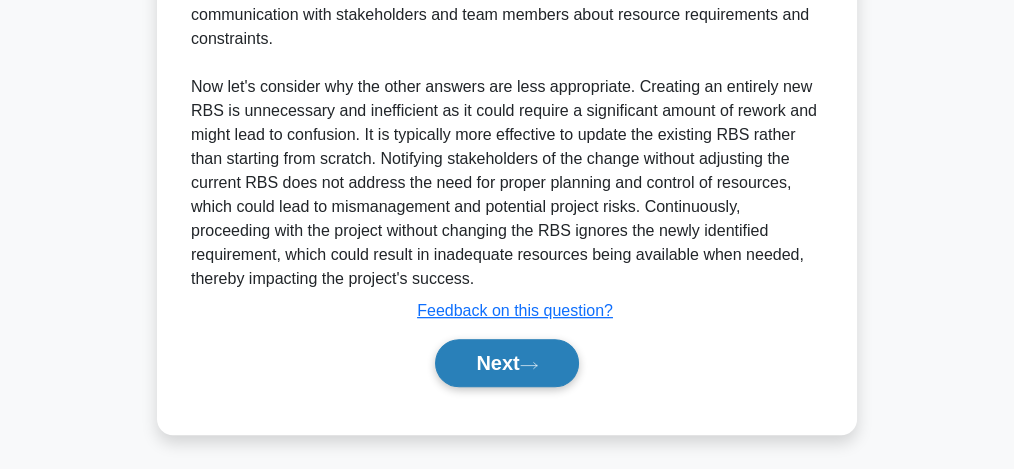 click on "Next" at bounding box center [506, 363] 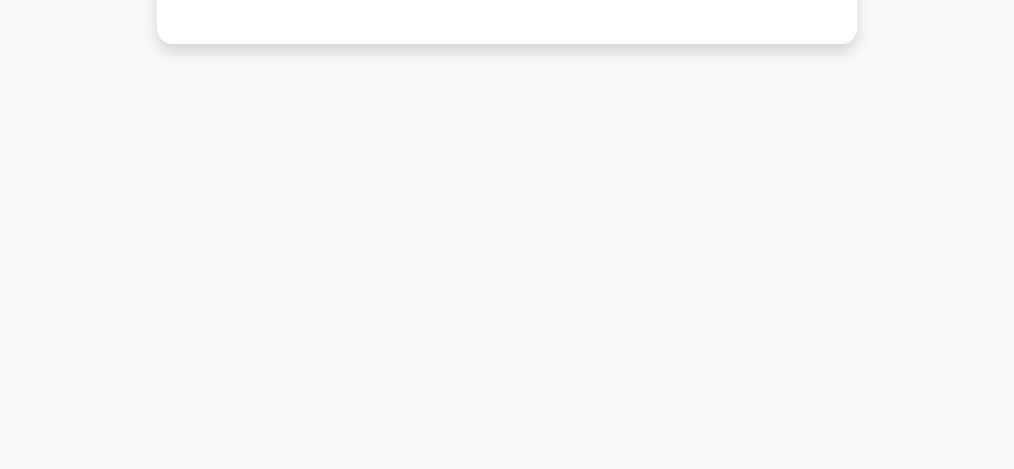 scroll, scrollTop: 91, scrollLeft: 0, axis: vertical 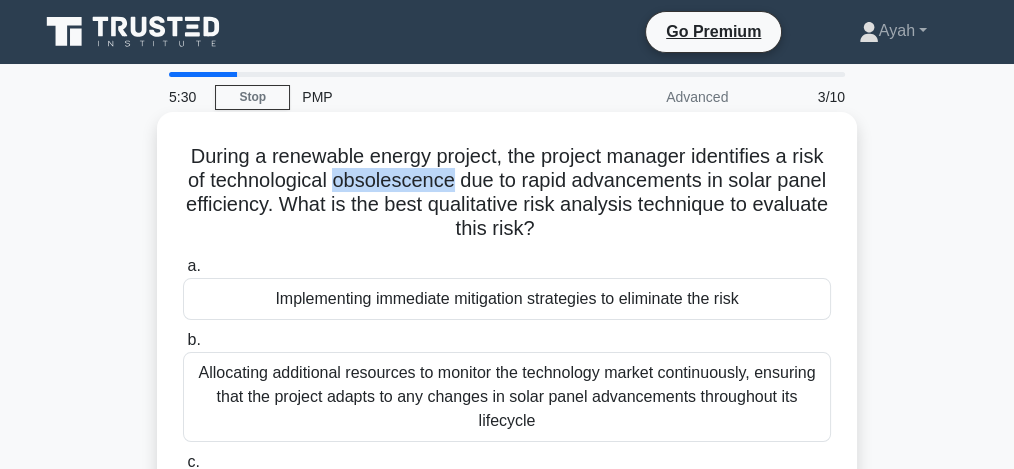 drag, startPoint x: 334, startPoint y: 183, endPoint x: 451, endPoint y: 189, distance: 117.15375 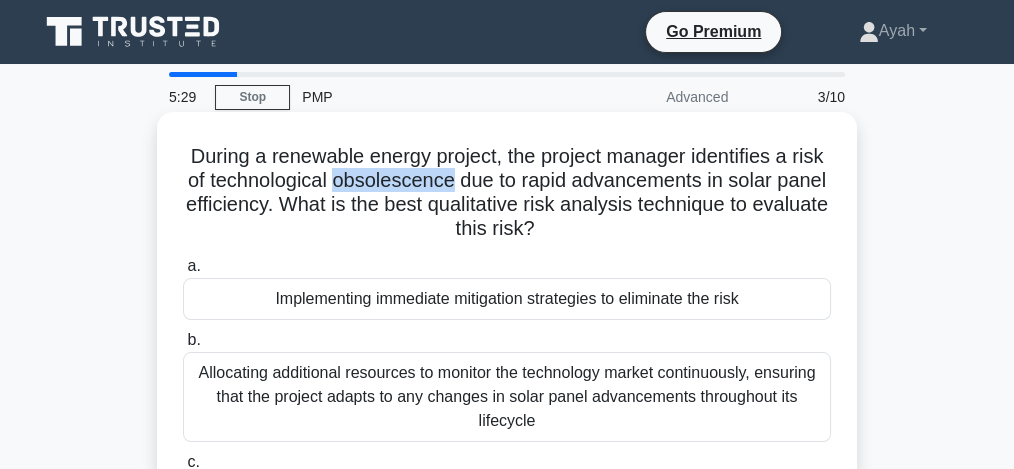 copy on "obsolescence" 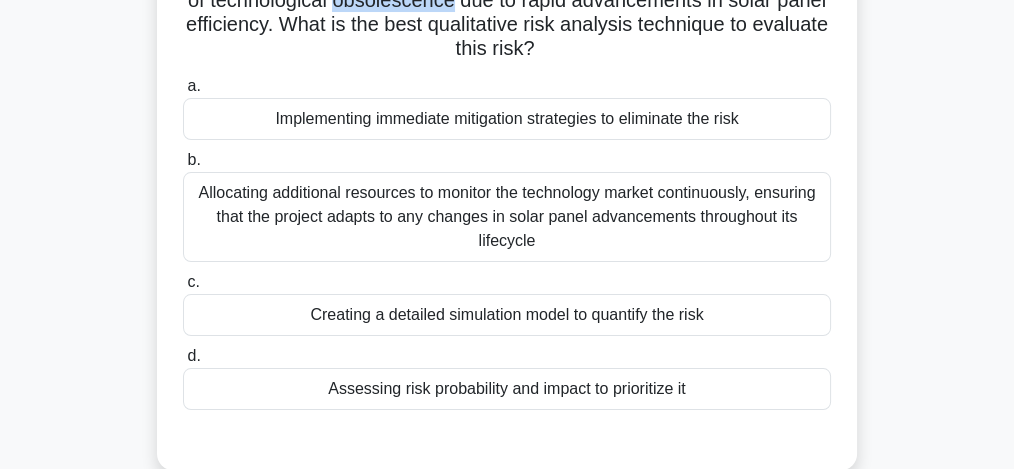 scroll, scrollTop: 186, scrollLeft: 0, axis: vertical 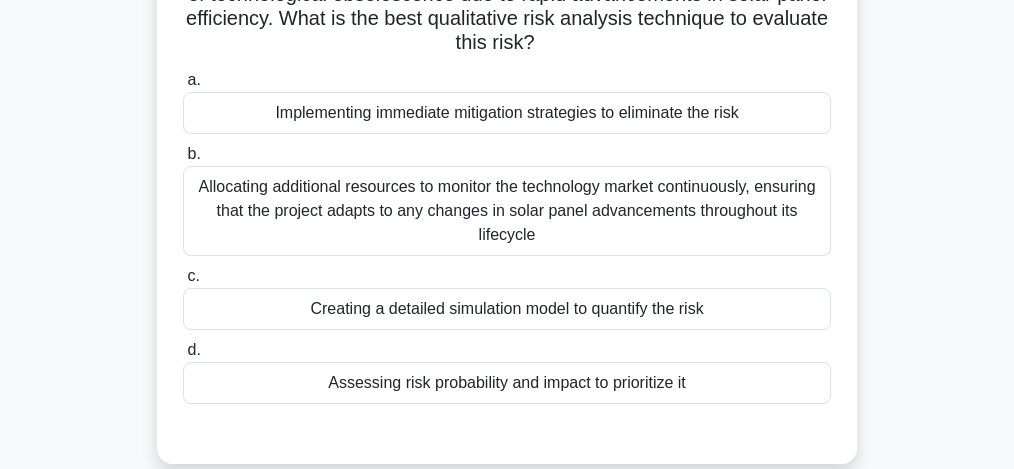 click on "Assessing risk probability and impact to prioritize it" at bounding box center [507, 383] 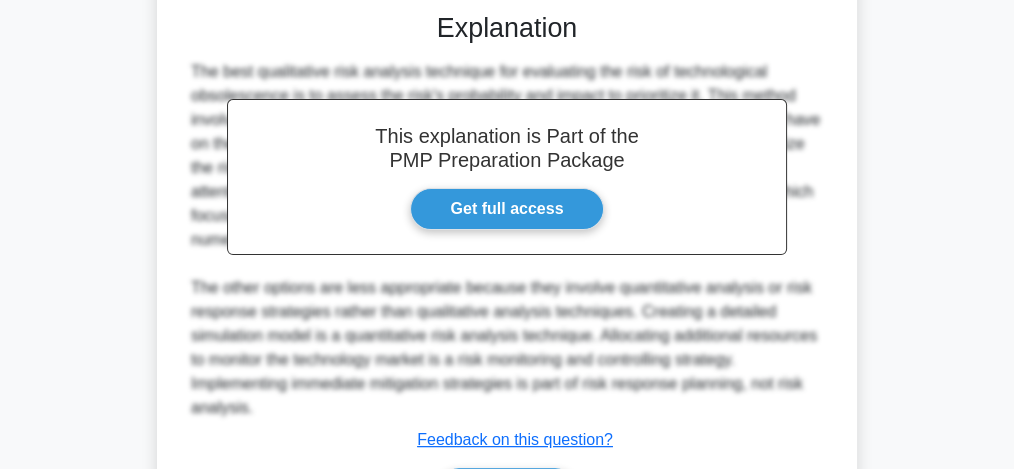 scroll, scrollTop: 735, scrollLeft: 0, axis: vertical 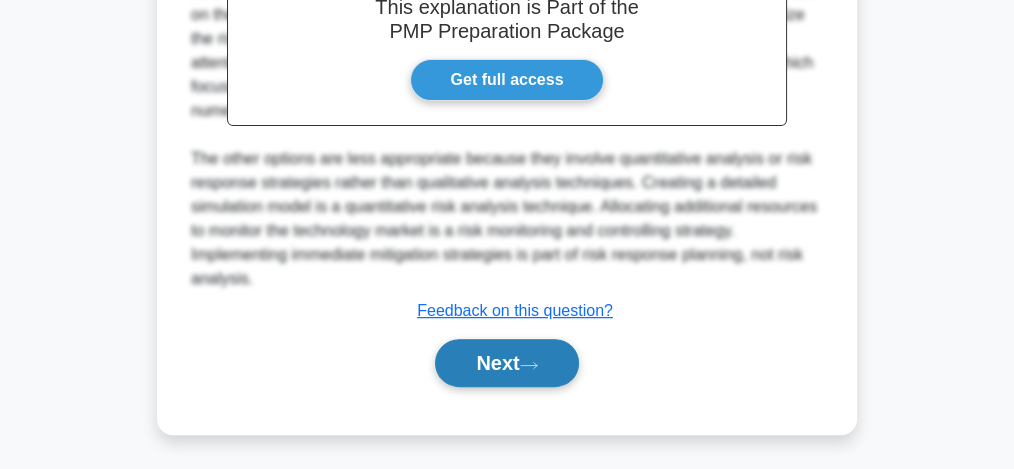 click on "Next" at bounding box center [506, 363] 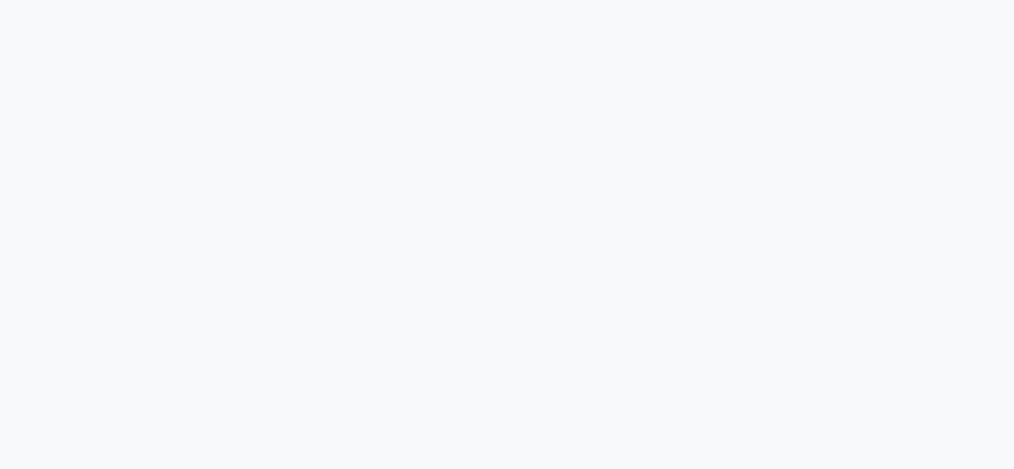 scroll, scrollTop: 201, scrollLeft: 0, axis: vertical 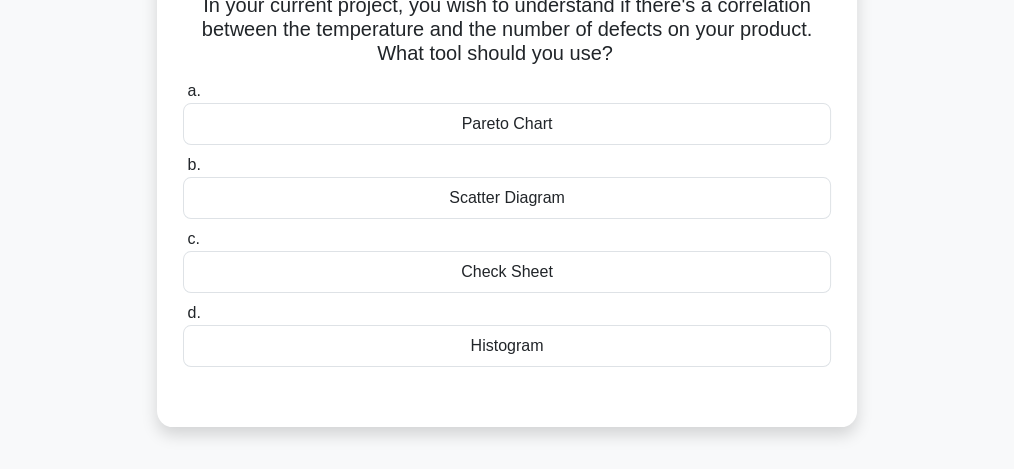 click on "Histogram" at bounding box center (507, 346) 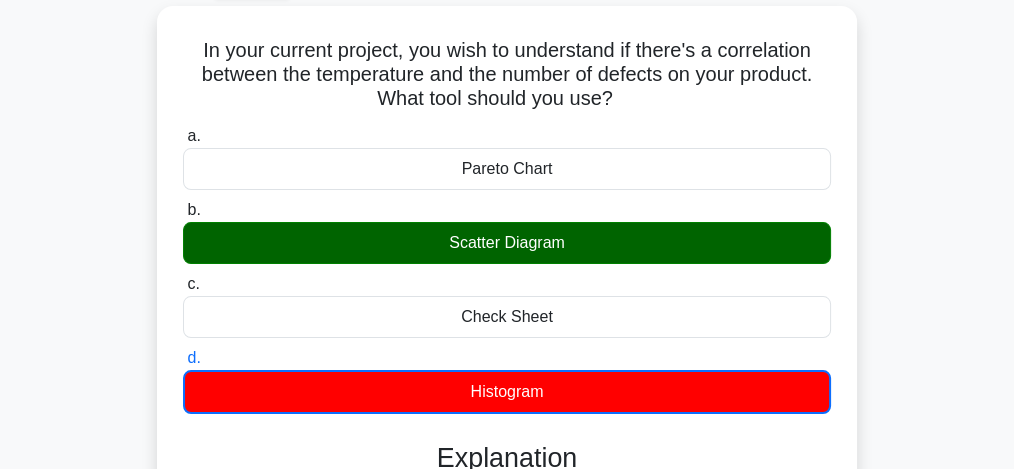 scroll, scrollTop: 97, scrollLeft: 0, axis: vertical 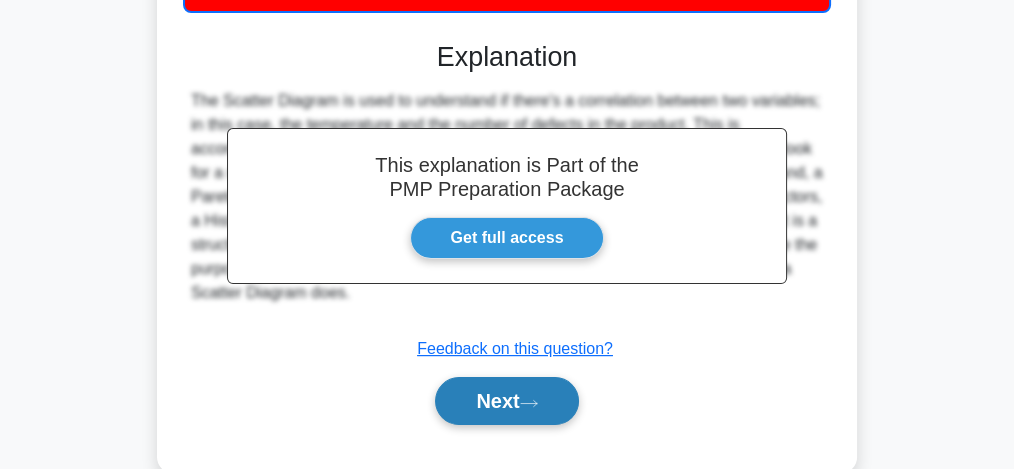 click on "Next" at bounding box center [506, 401] 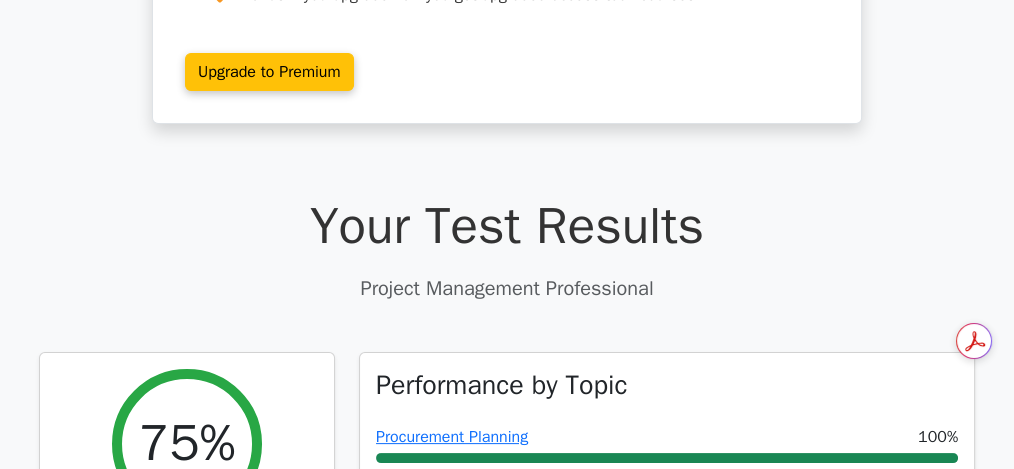 scroll, scrollTop: 410, scrollLeft: 0, axis: vertical 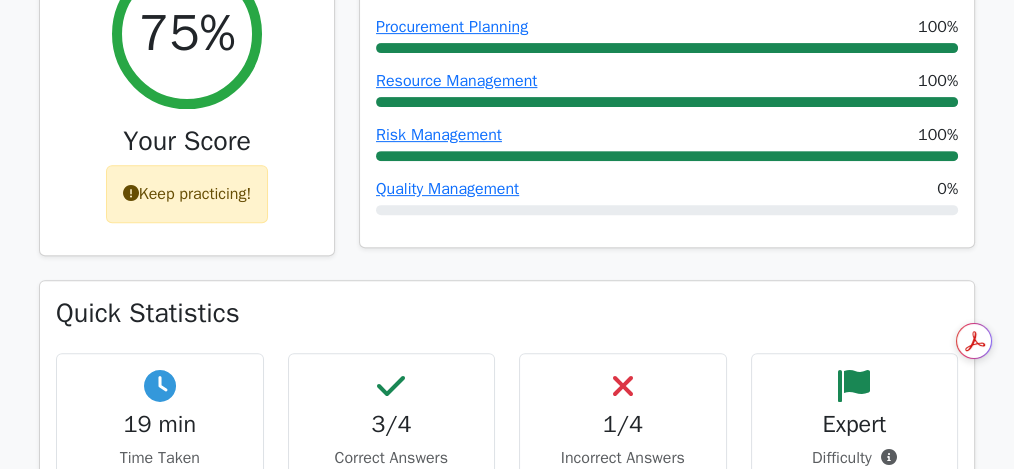 click on "Go Premium
Ayah" at bounding box center [507, 1125] 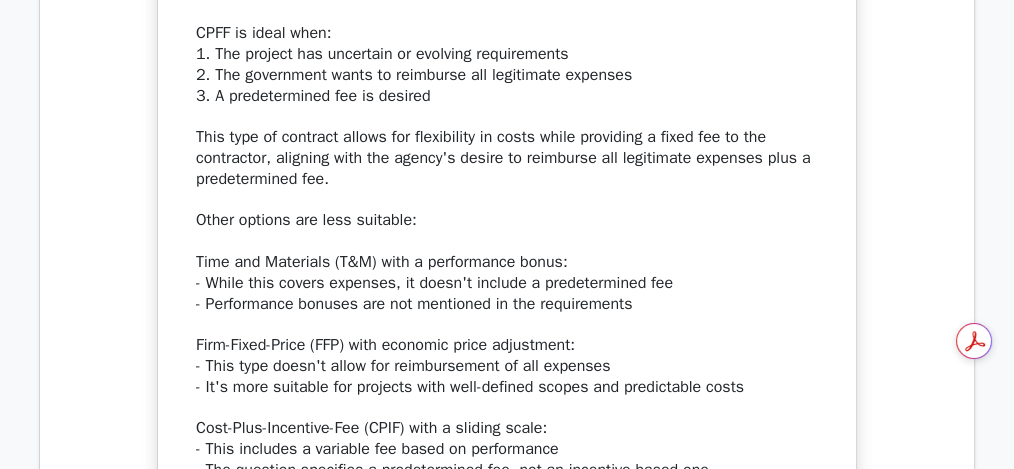 scroll, scrollTop: 2460, scrollLeft: 0, axis: vertical 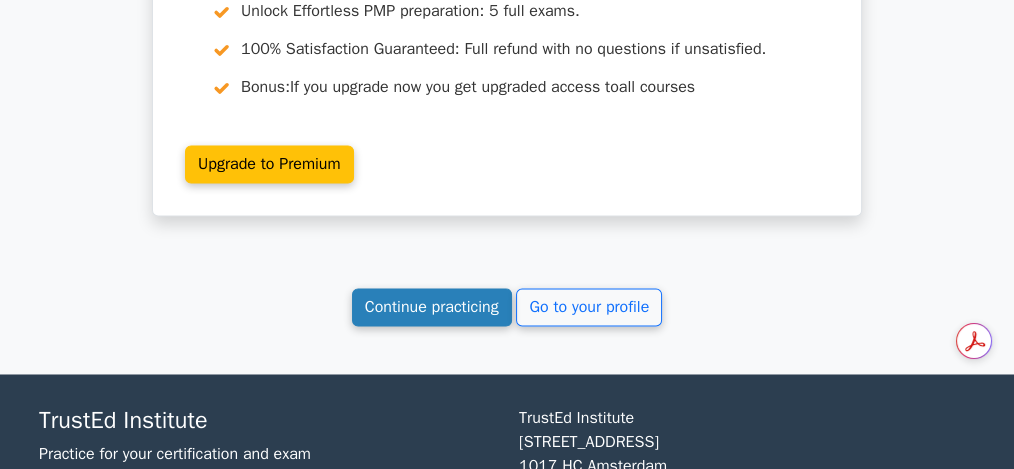 click on "Continue practicing" at bounding box center (432, 307) 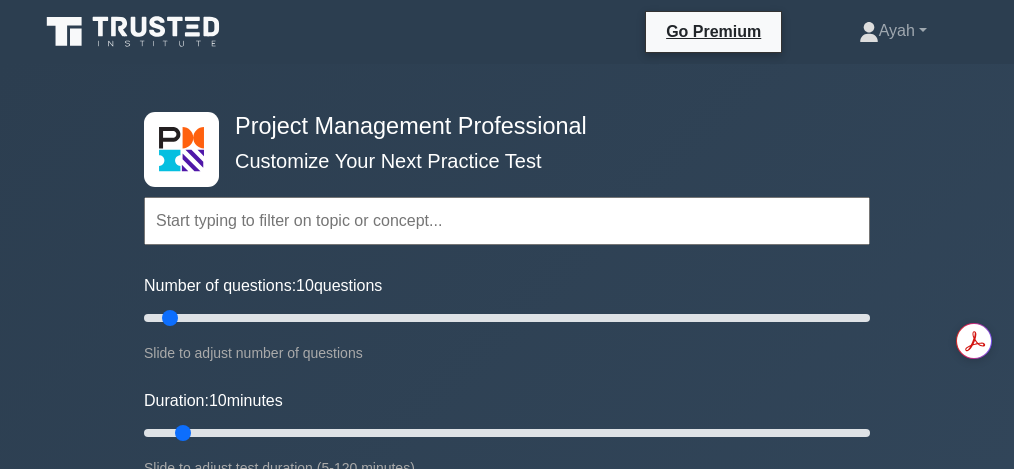 scroll, scrollTop: 0, scrollLeft: 0, axis: both 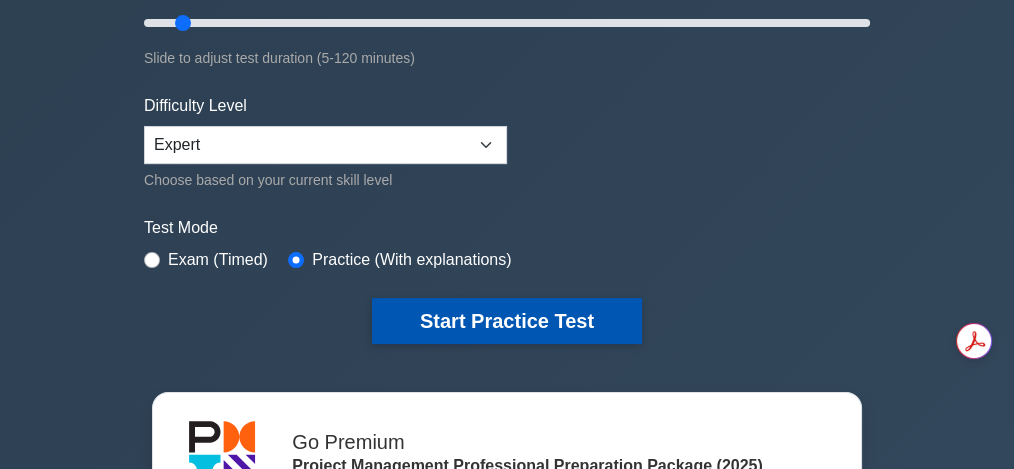 click on "Start Practice Test" at bounding box center [507, 321] 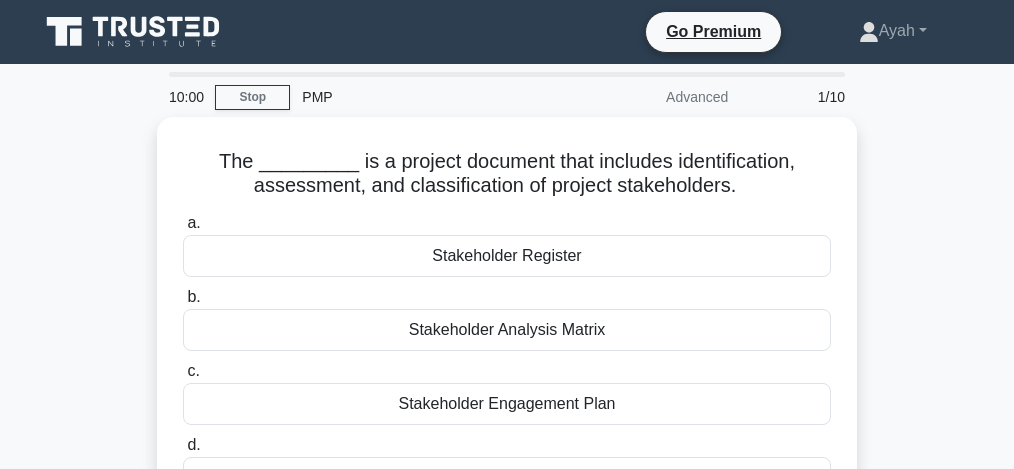 scroll, scrollTop: 0, scrollLeft: 0, axis: both 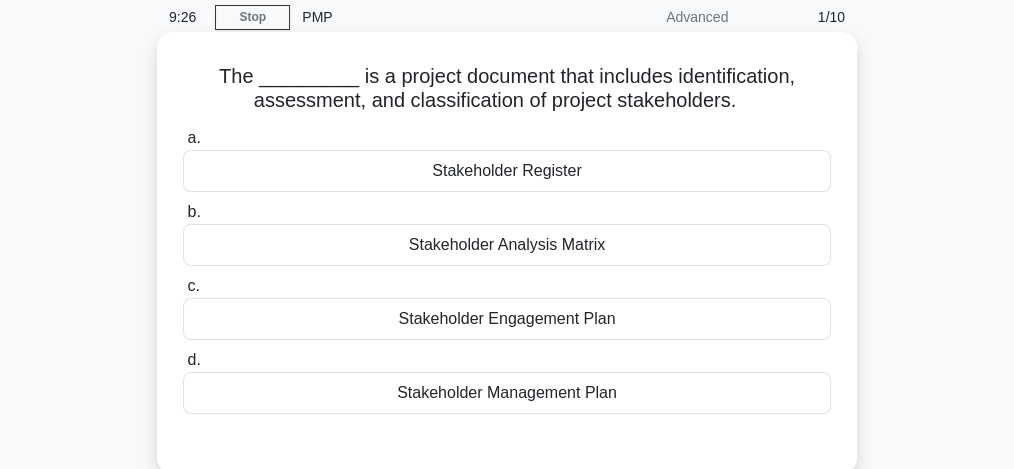 click on "Stakeholder Management Plan" at bounding box center (507, 393) 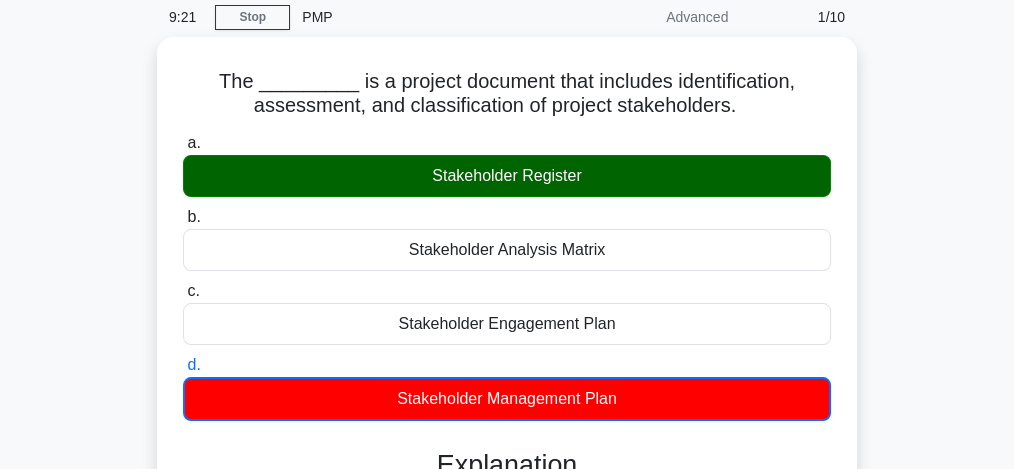 scroll, scrollTop: 490, scrollLeft: 0, axis: vertical 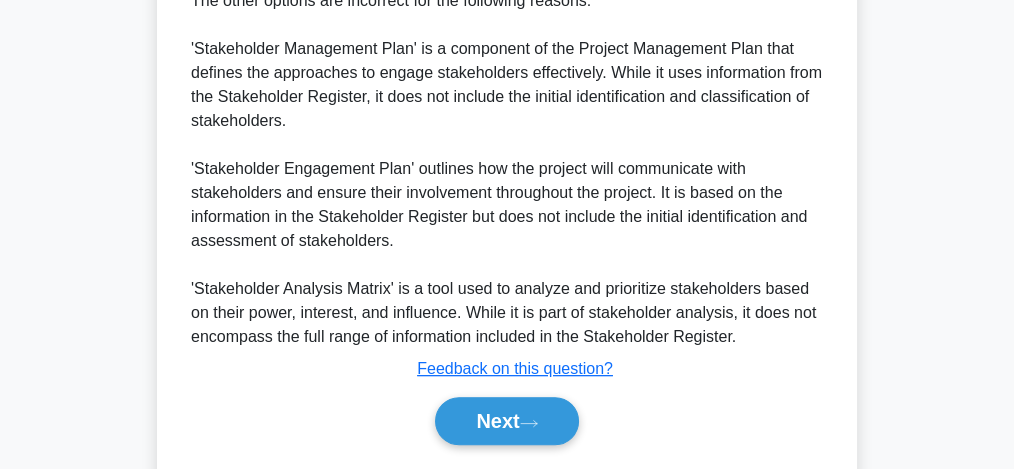click on "9:06
Stop
PMP
Advanced
1/10
The _________ is a project document that includes identification, assessment, and classification of project stakeholders.
.spinner_0XTQ{transform-origin:center;animation:spinner_y6GP .75s linear infinite}@keyframes spinner_y6GP{100%{transform:rotate(360deg)}}
a.
b. c. d." at bounding box center [507, -156] 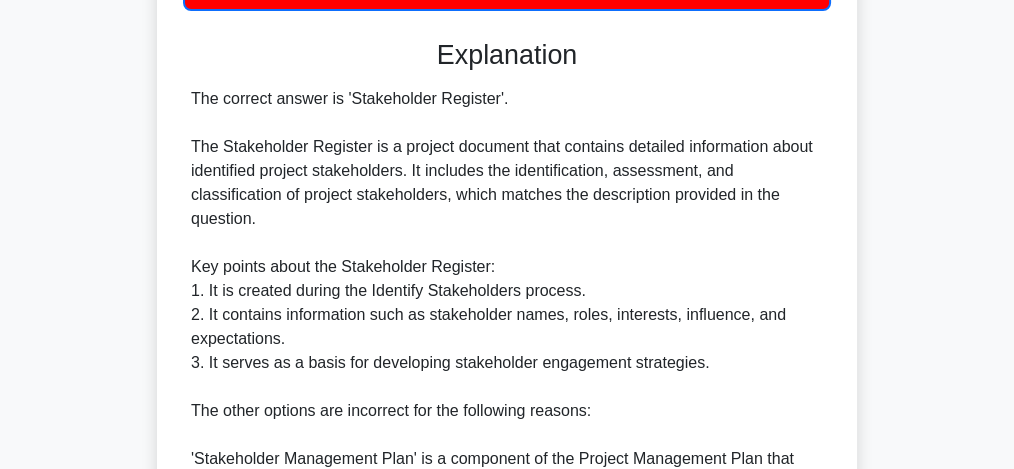 scroll, scrollTop: 900, scrollLeft: 0, axis: vertical 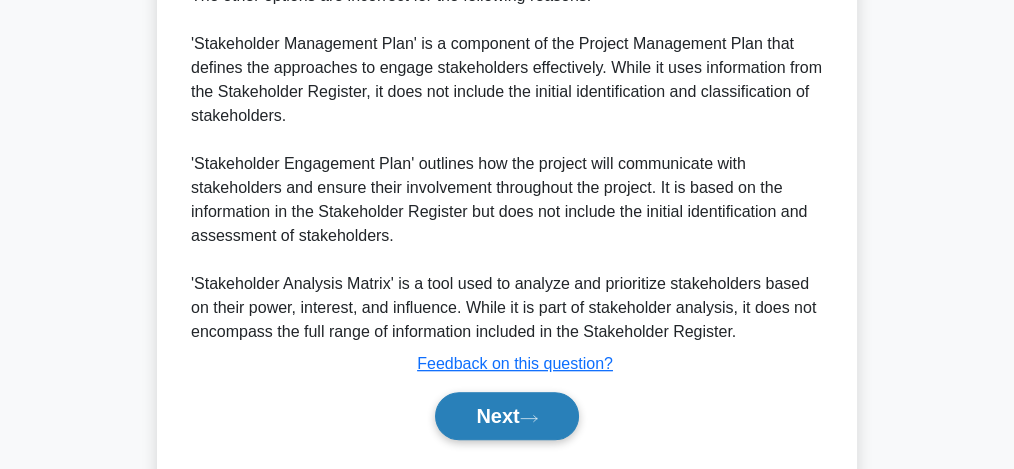 click on "Next" at bounding box center (506, 416) 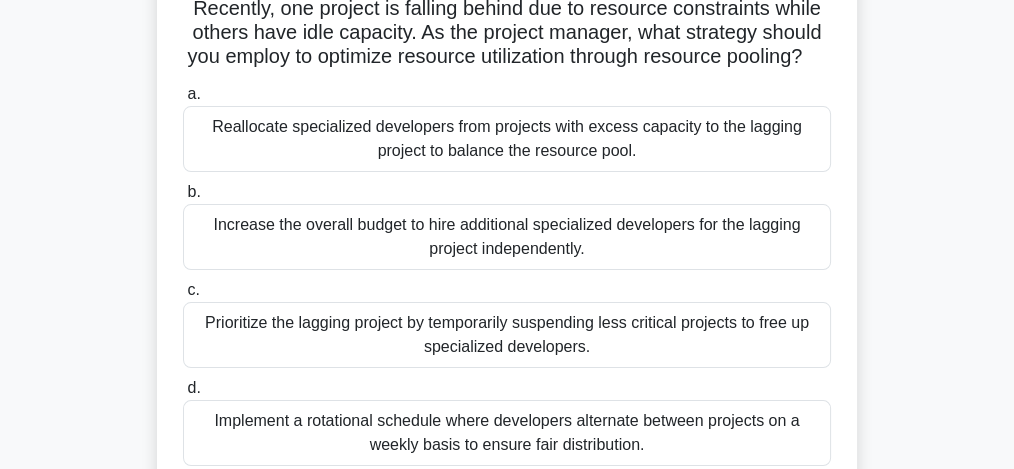 scroll, scrollTop: 11, scrollLeft: 0, axis: vertical 